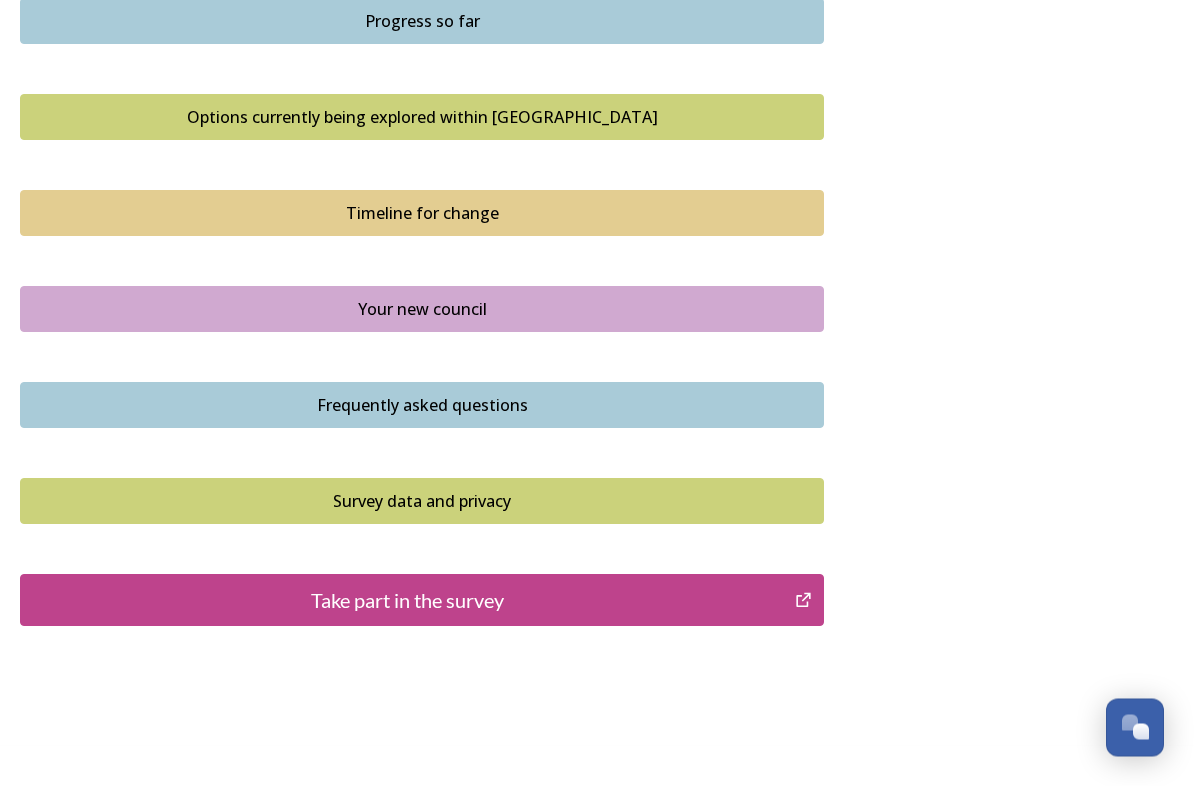 scroll, scrollTop: 1329, scrollLeft: 0, axis: vertical 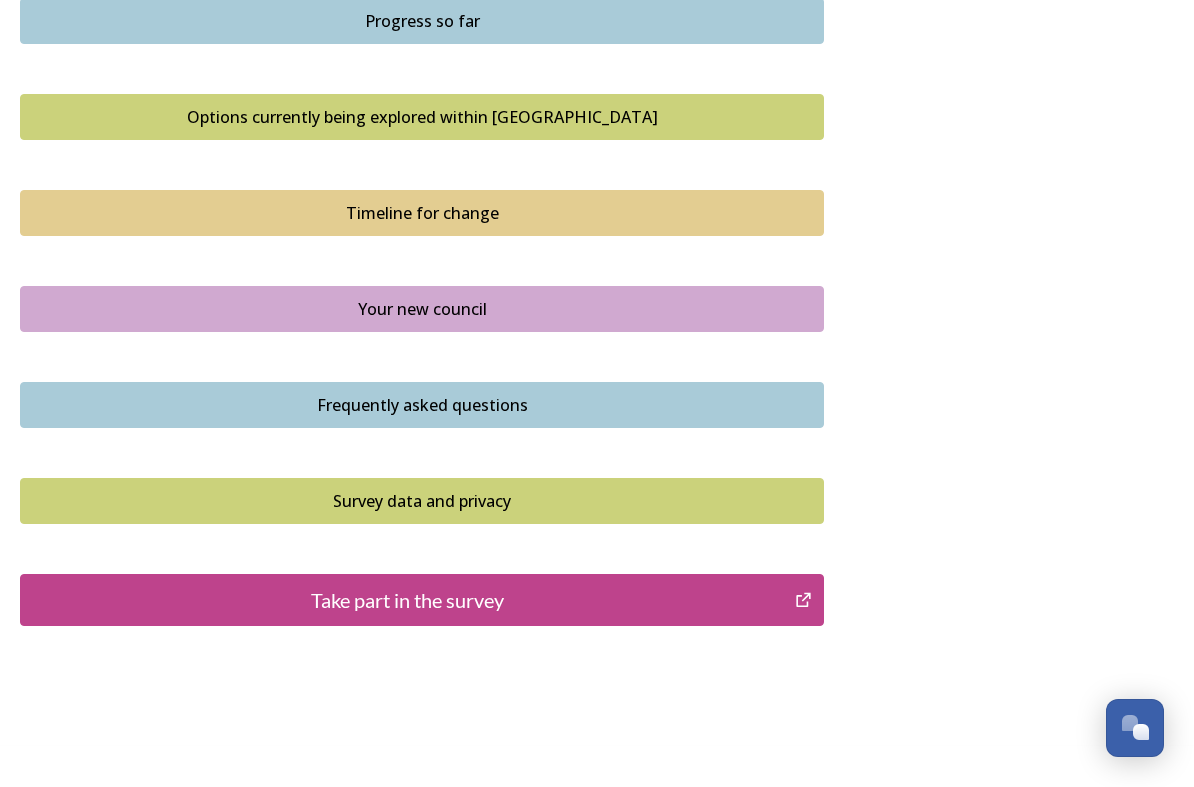 click on "Take part in the survey" at bounding box center (407, 600) 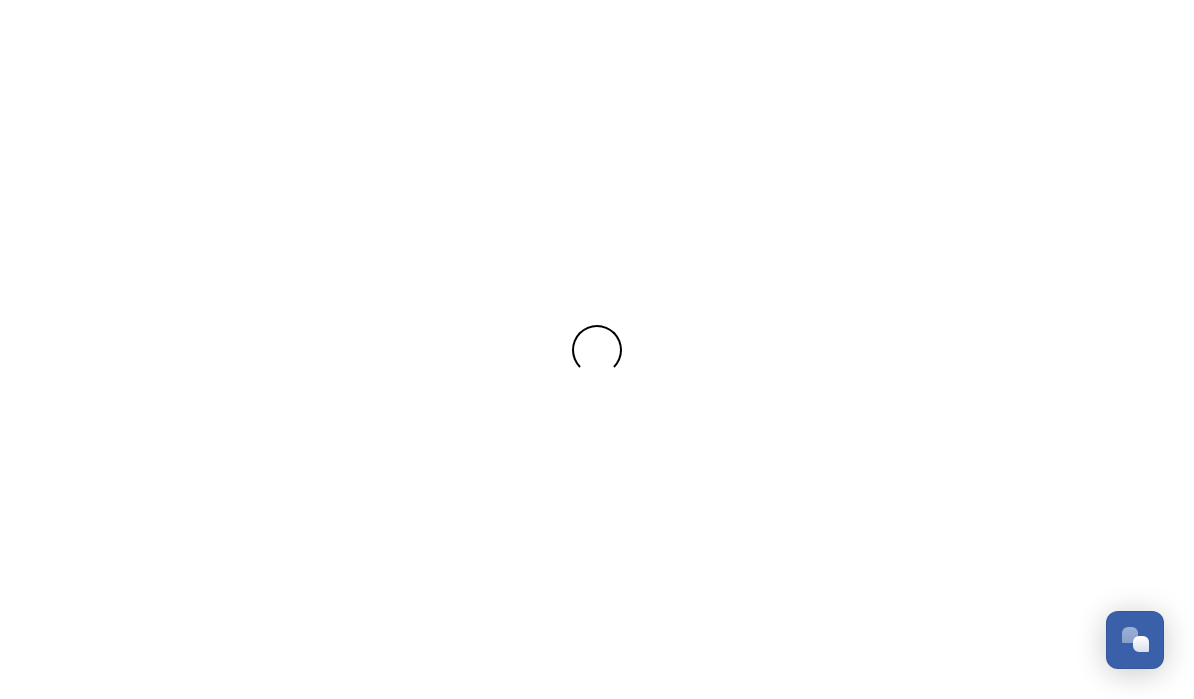 scroll, scrollTop: 0, scrollLeft: 0, axis: both 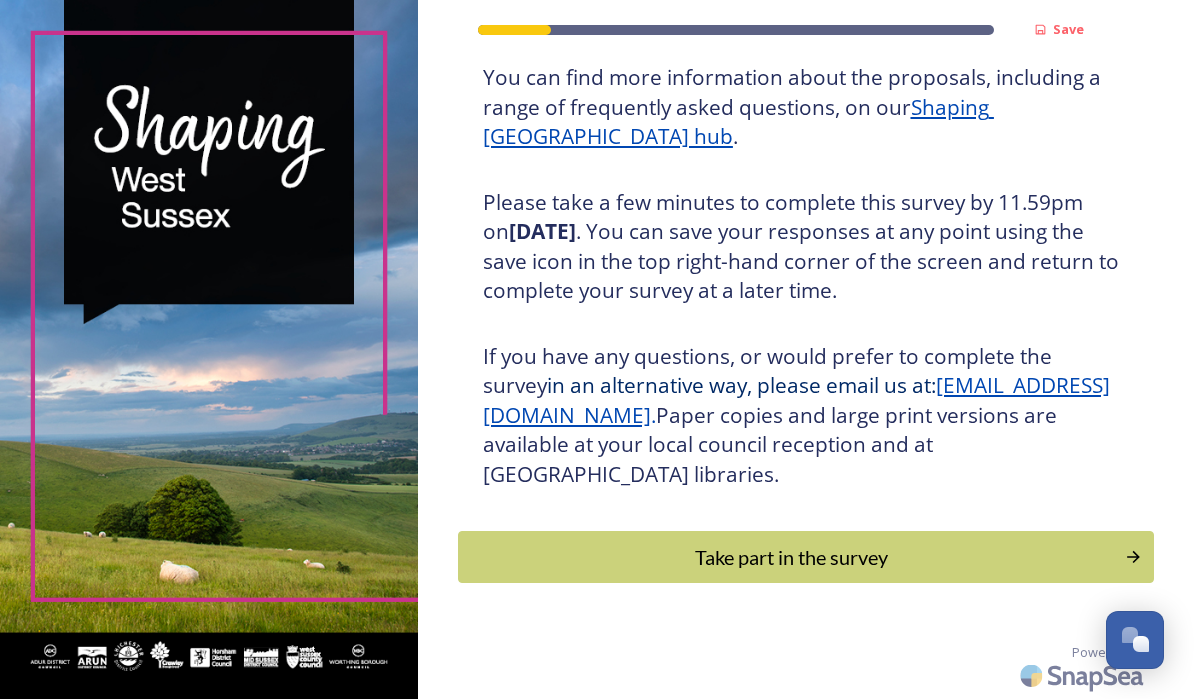 click on "Take part in the survey" at bounding box center (791, 557) 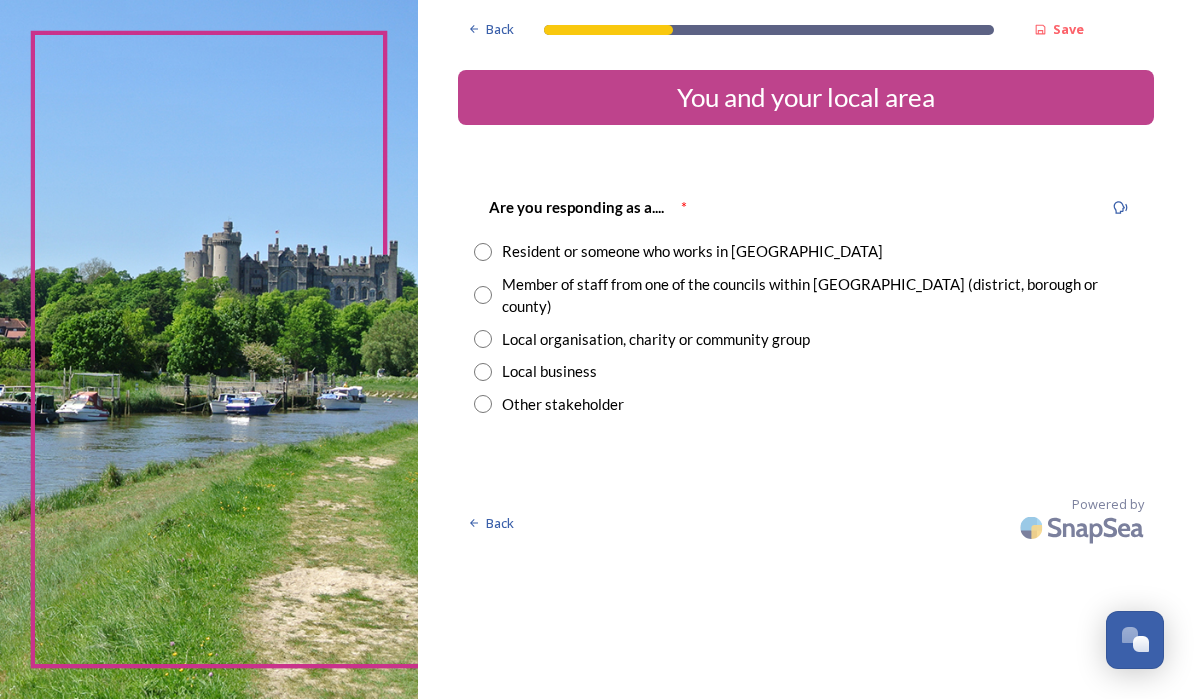 click at bounding box center [483, 252] 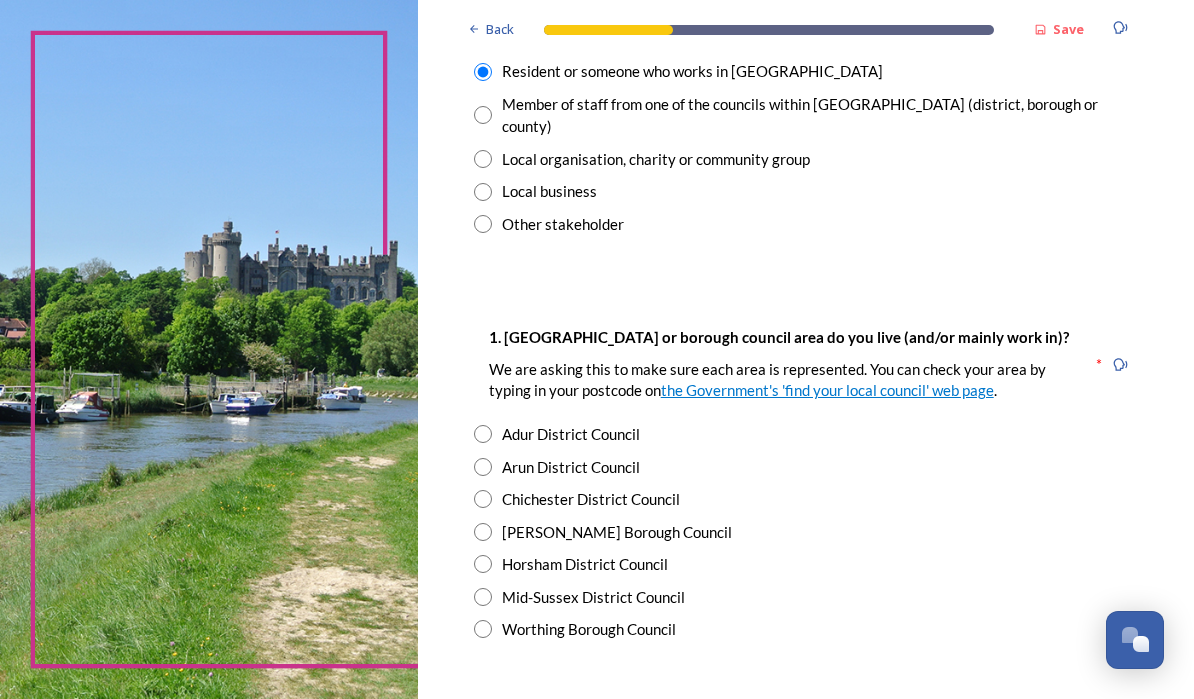scroll, scrollTop: 192, scrollLeft: 0, axis: vertical 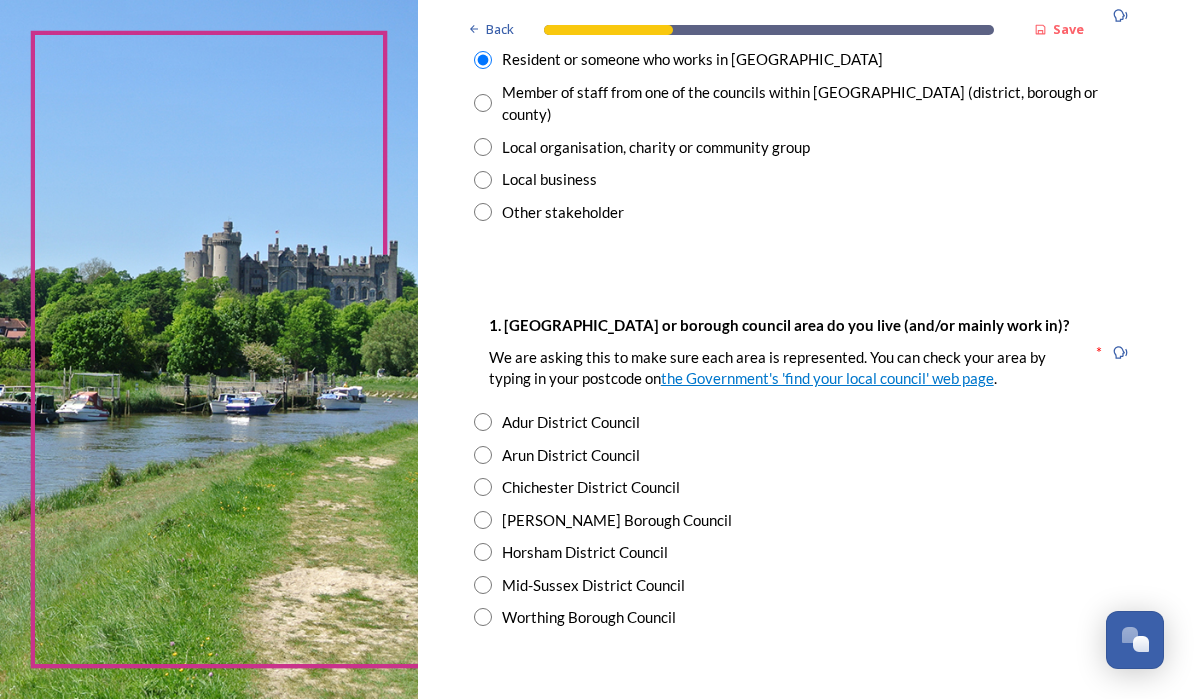 click on "Adur District Council" at bounding box center [806, 422] 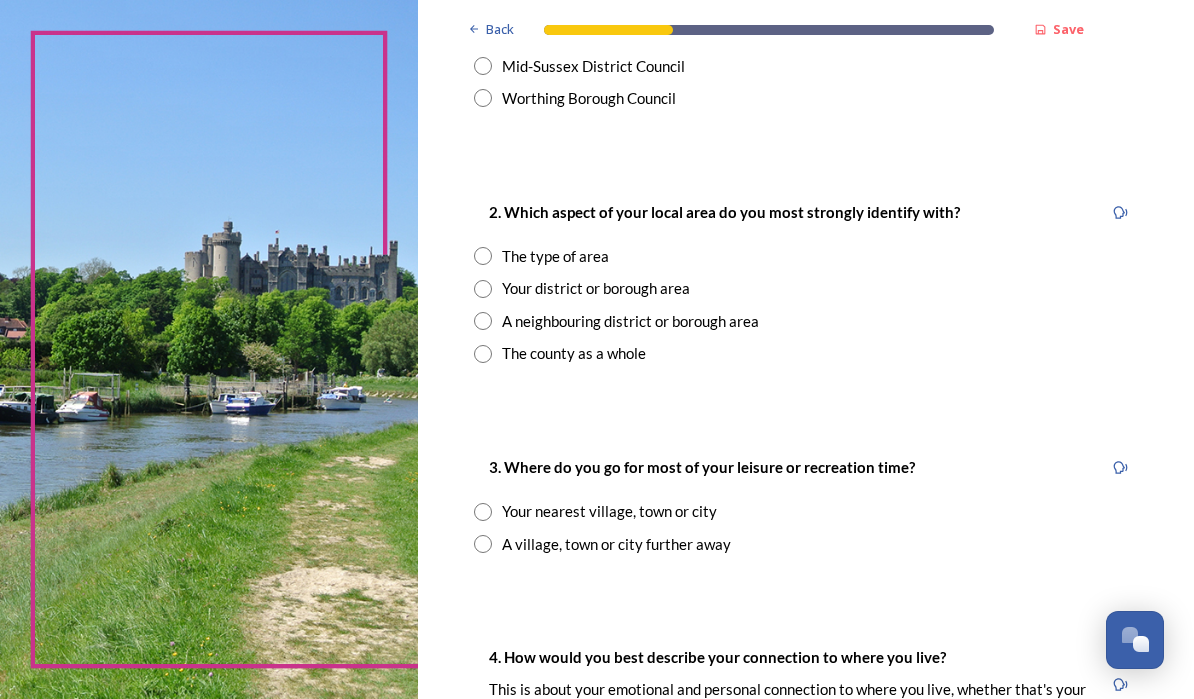 scroll, scrollTop: 711, scrollLeft: 0, axis: vertical 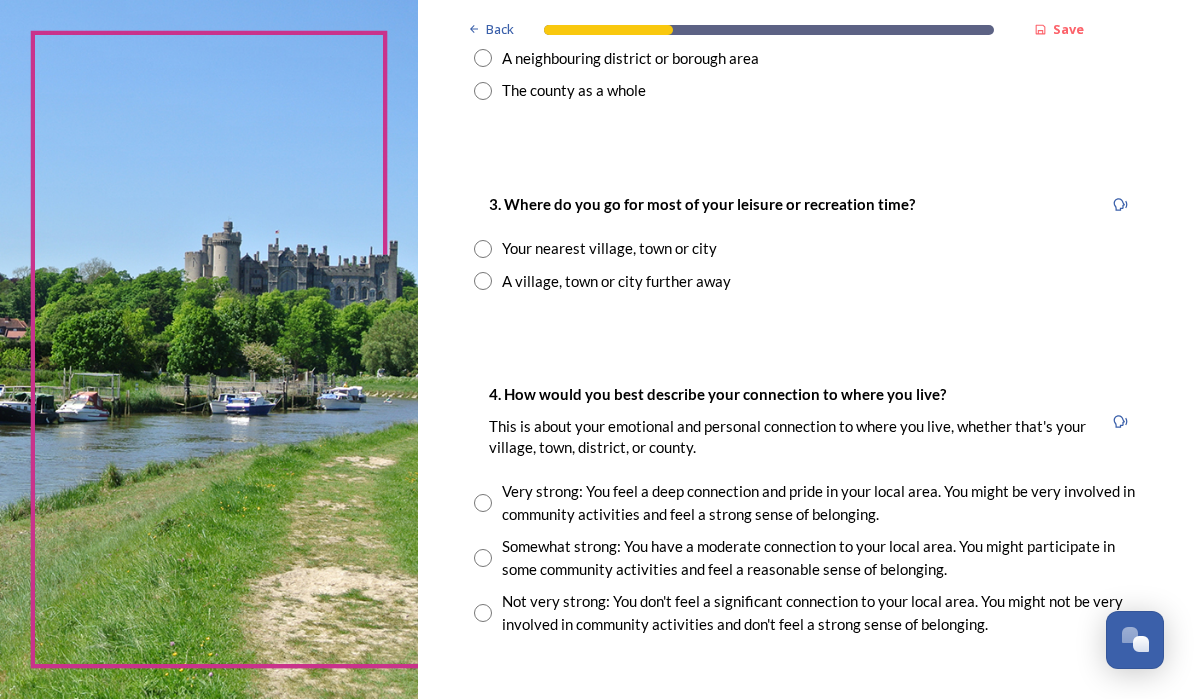 click at bounding box center [483, 249] 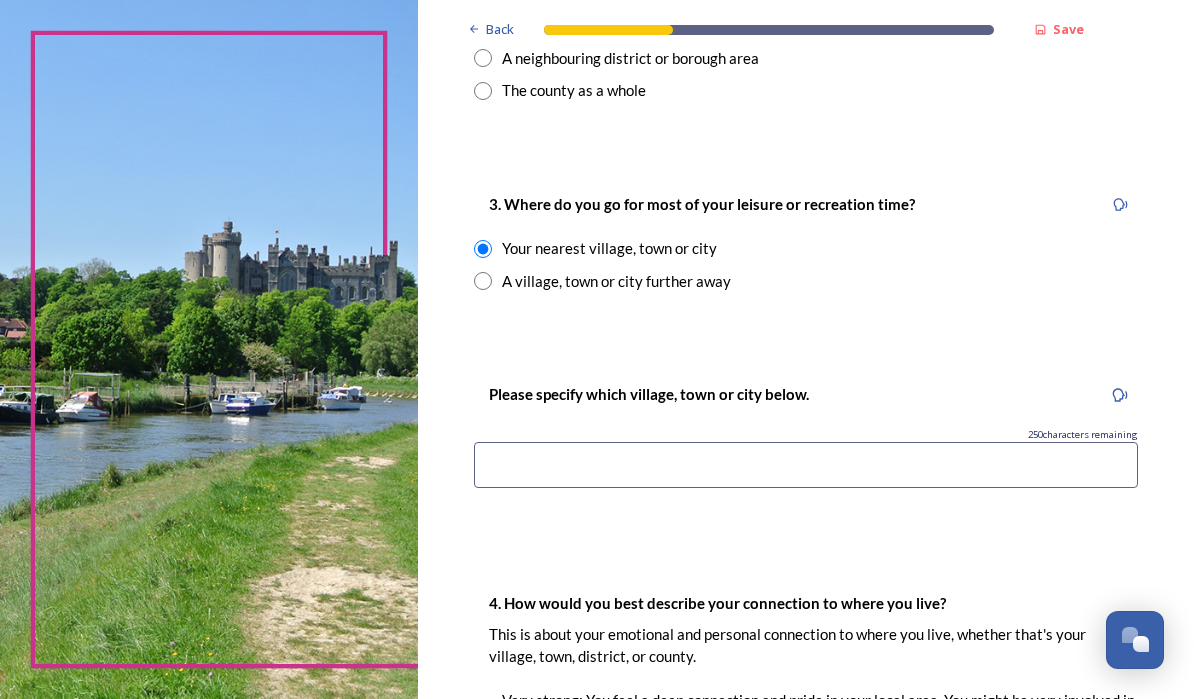click at bounding box center (806, 465) 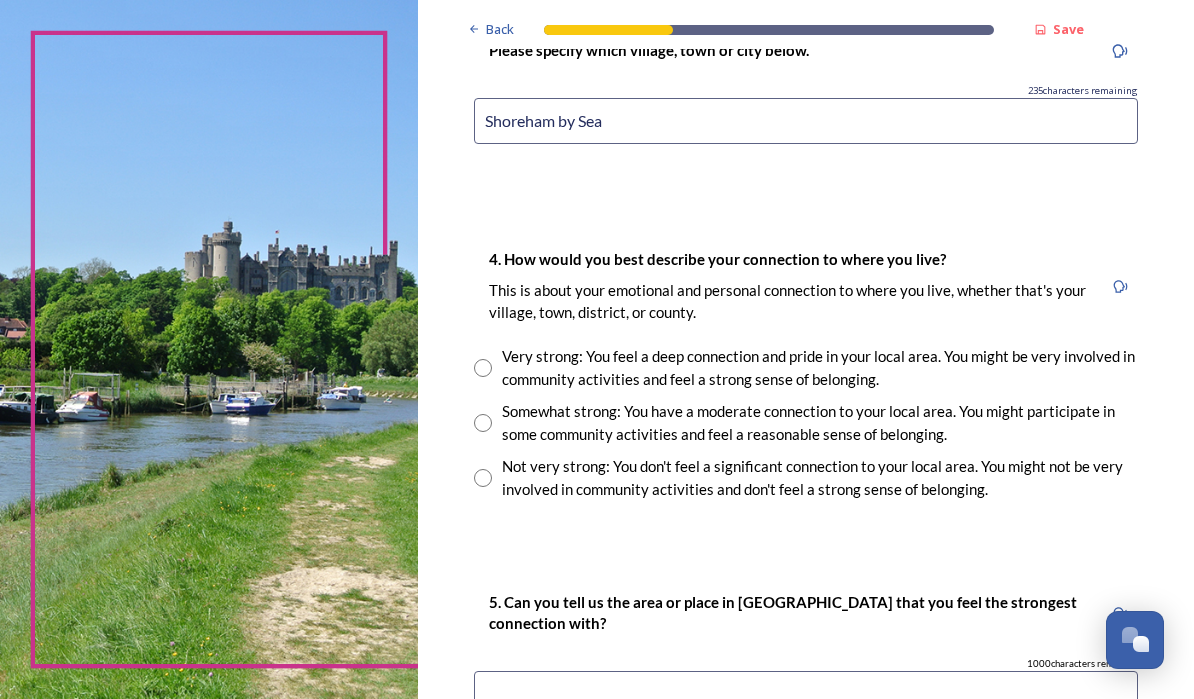 scroll, scrollTop: 1324, scrollLeft: 0, axis: vertical 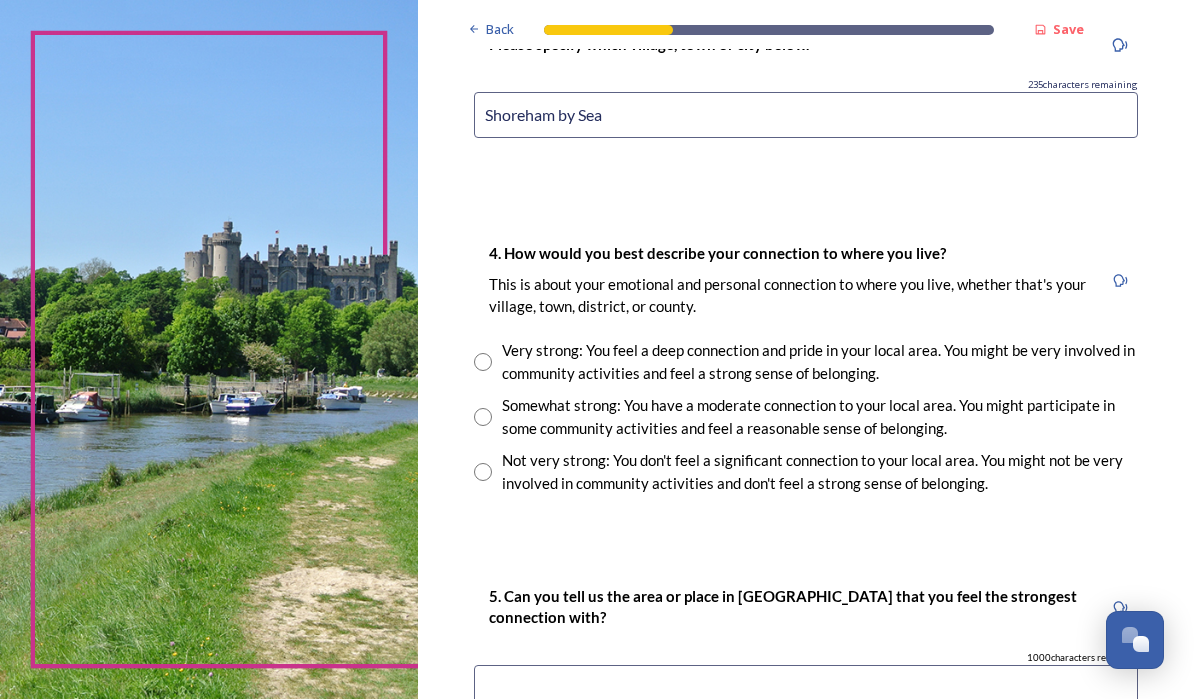 type on "Shoreham by Sea" 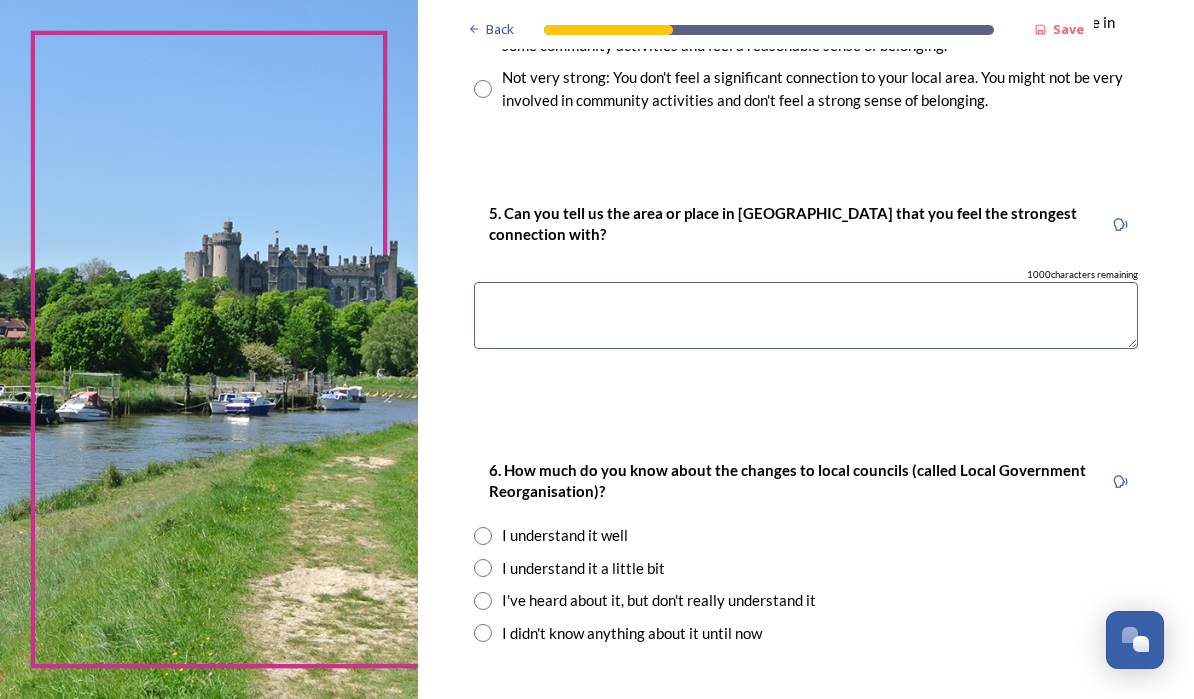 scroll, scrollTop: 1707, scrollLeft: 0, axis: vertical 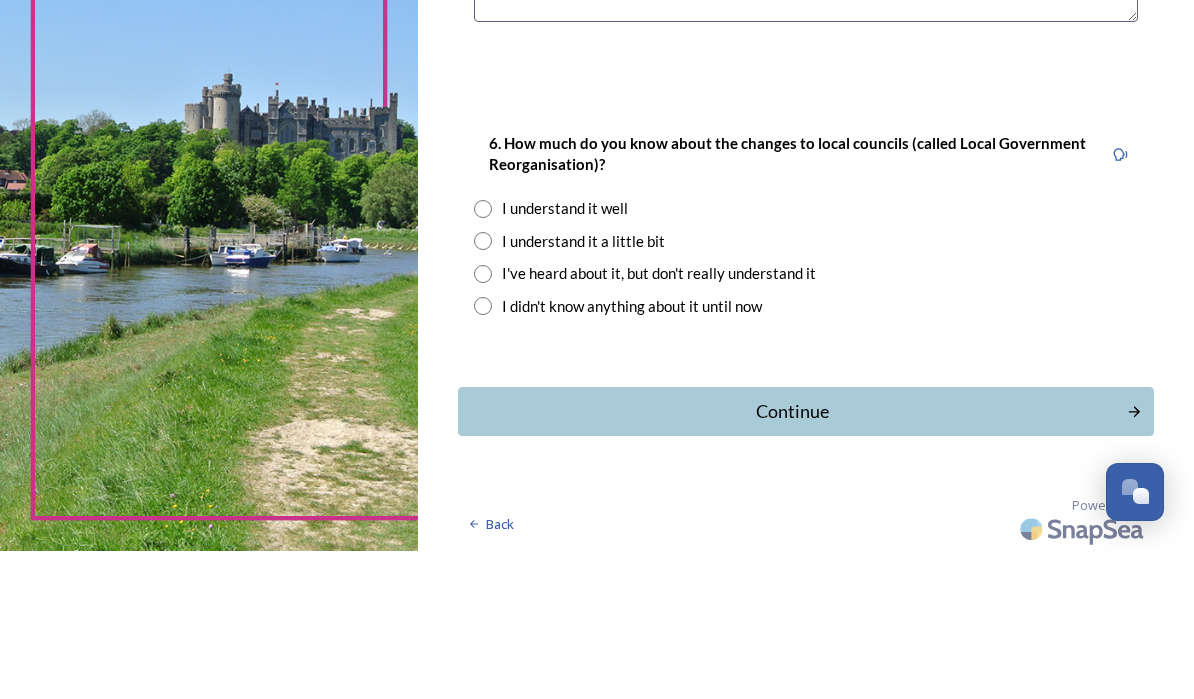 type on "Shoreham by Sea" 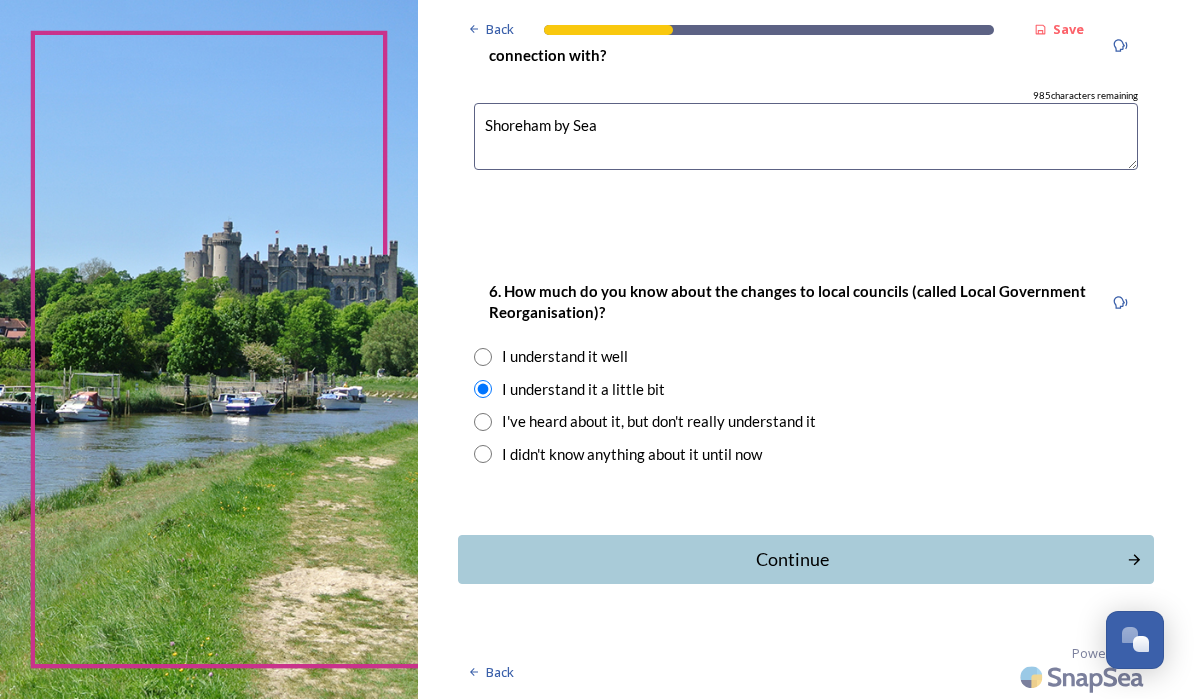 click on "Continue" at bounding box center [792, 559] 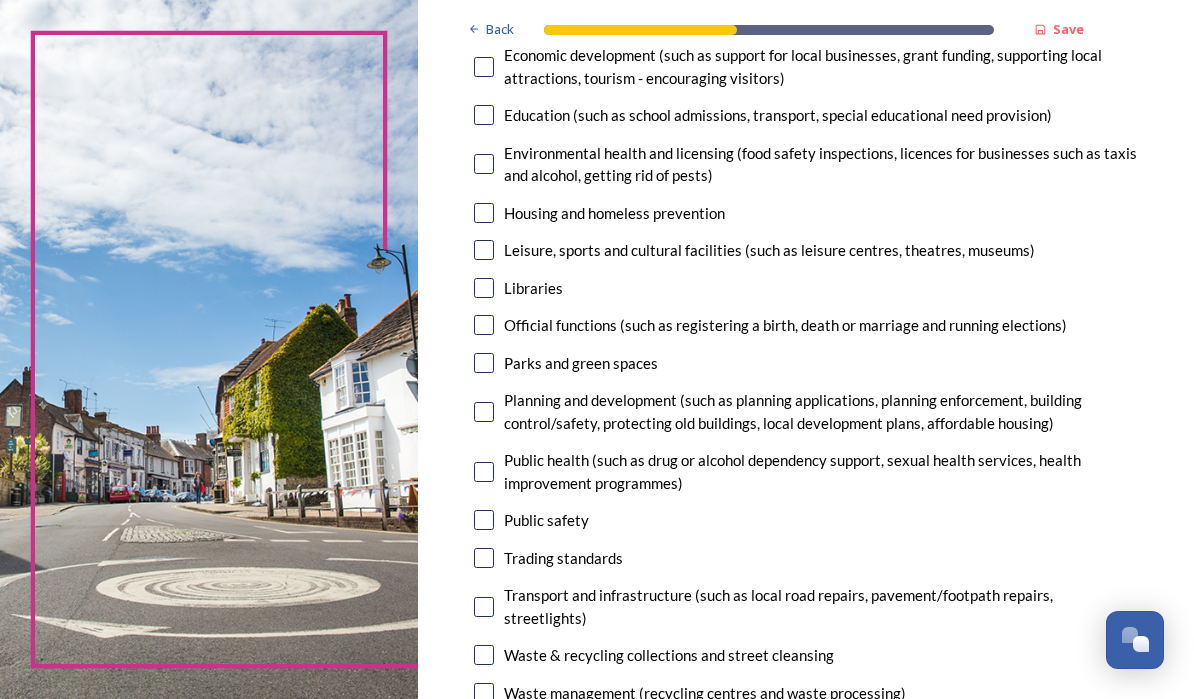 scroll, scrollTop: 456, scrollLeft: 0, axis: vertical 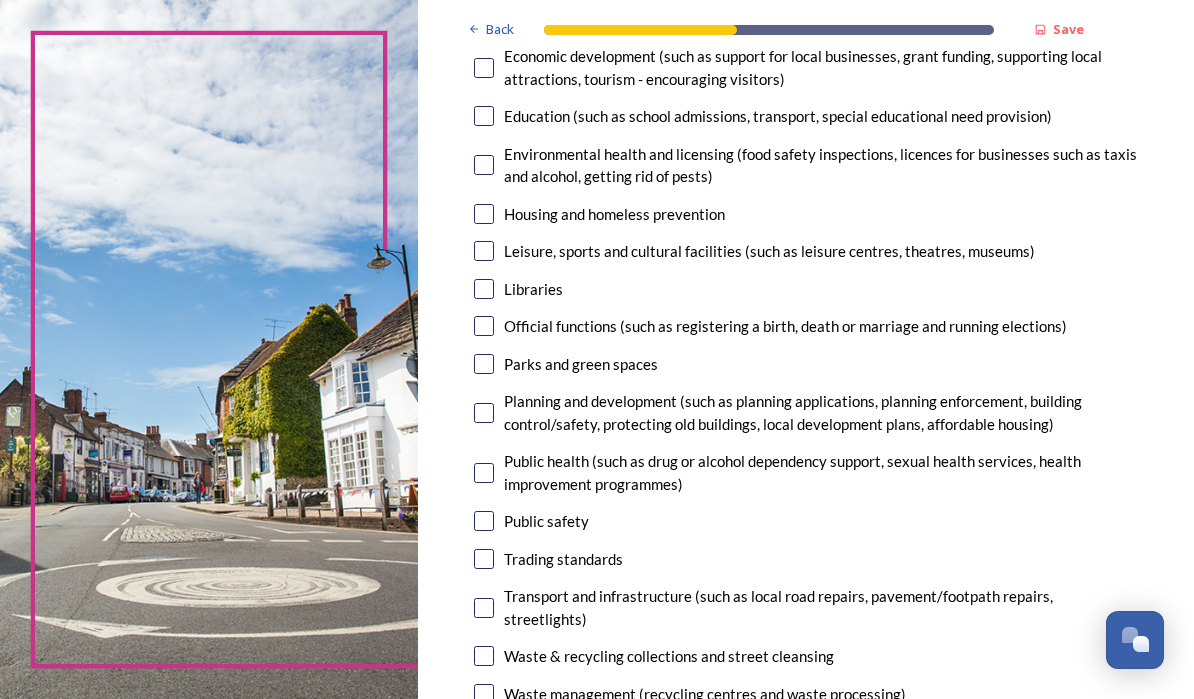click at bounding box center (484, 413) 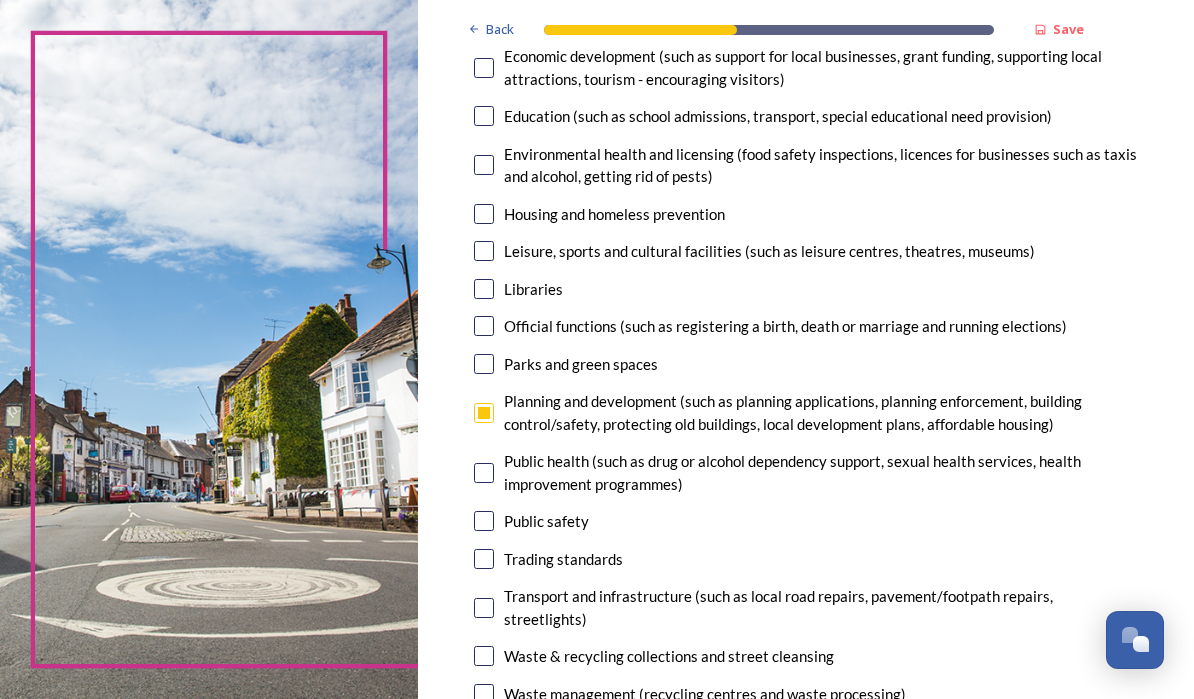click at bounding box center (484, 364) 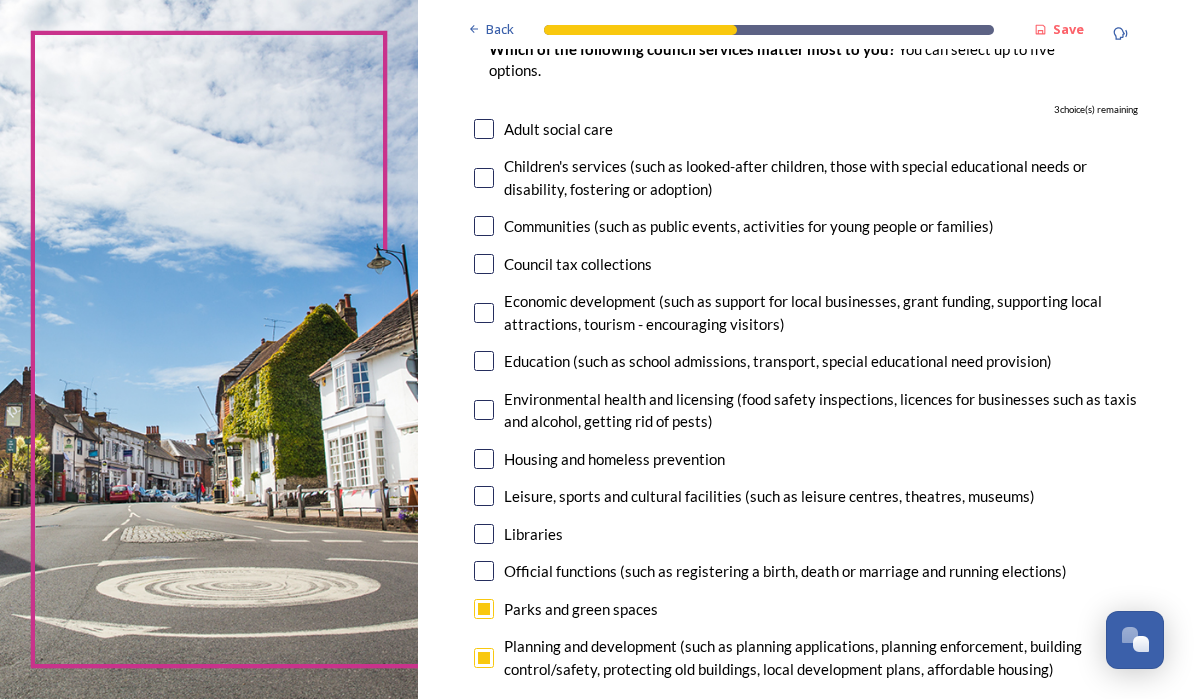 scroll, scrollTop: 211, scrollLeft: 0, axis: vertical 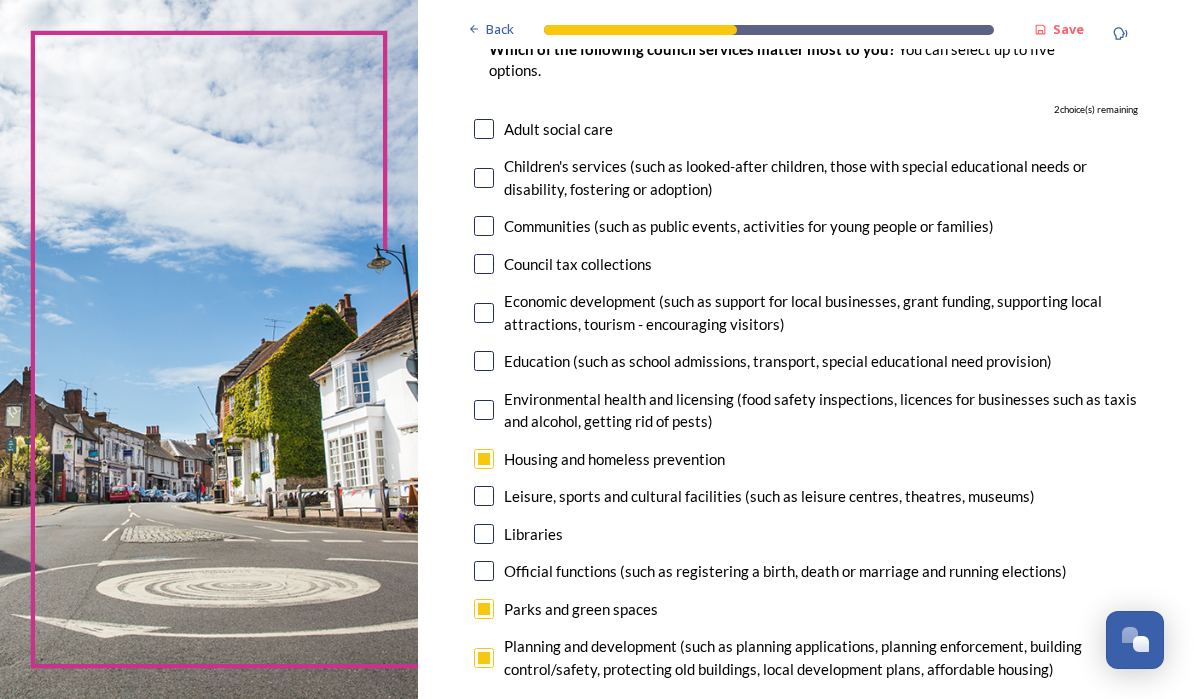 click at bounding box center (484, 313) 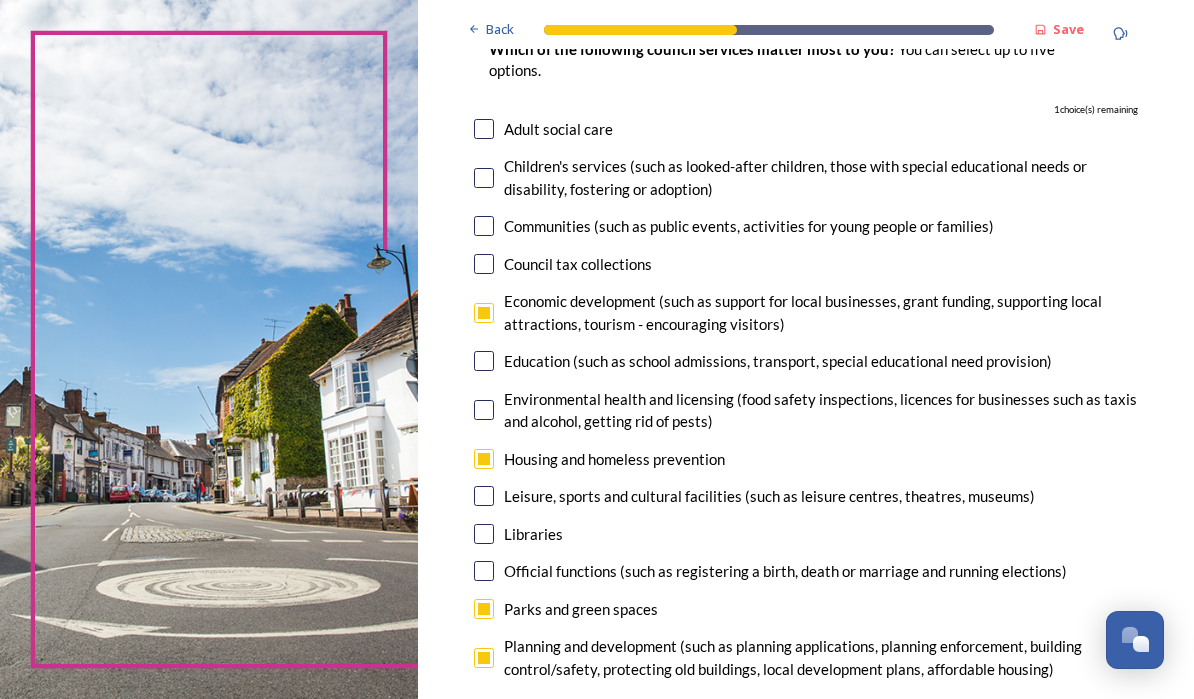 click at bounding box center [484, 226] 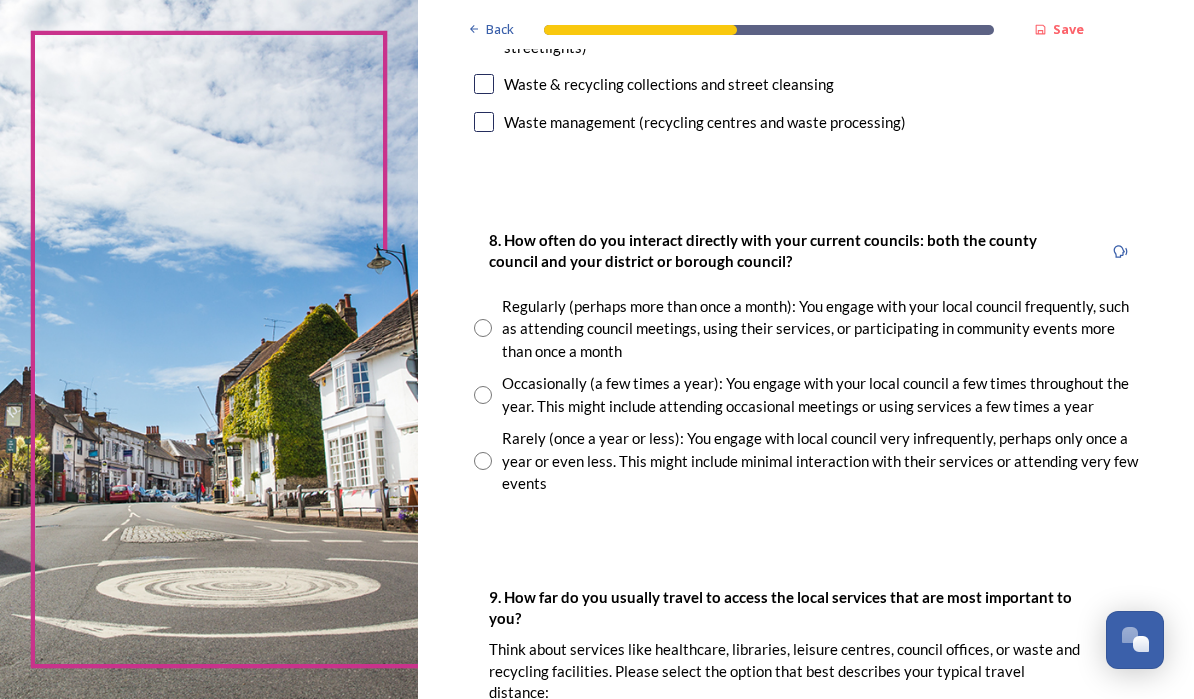 scroll, scrollTop: 1035, scrollLeft: 0, axis: vertical 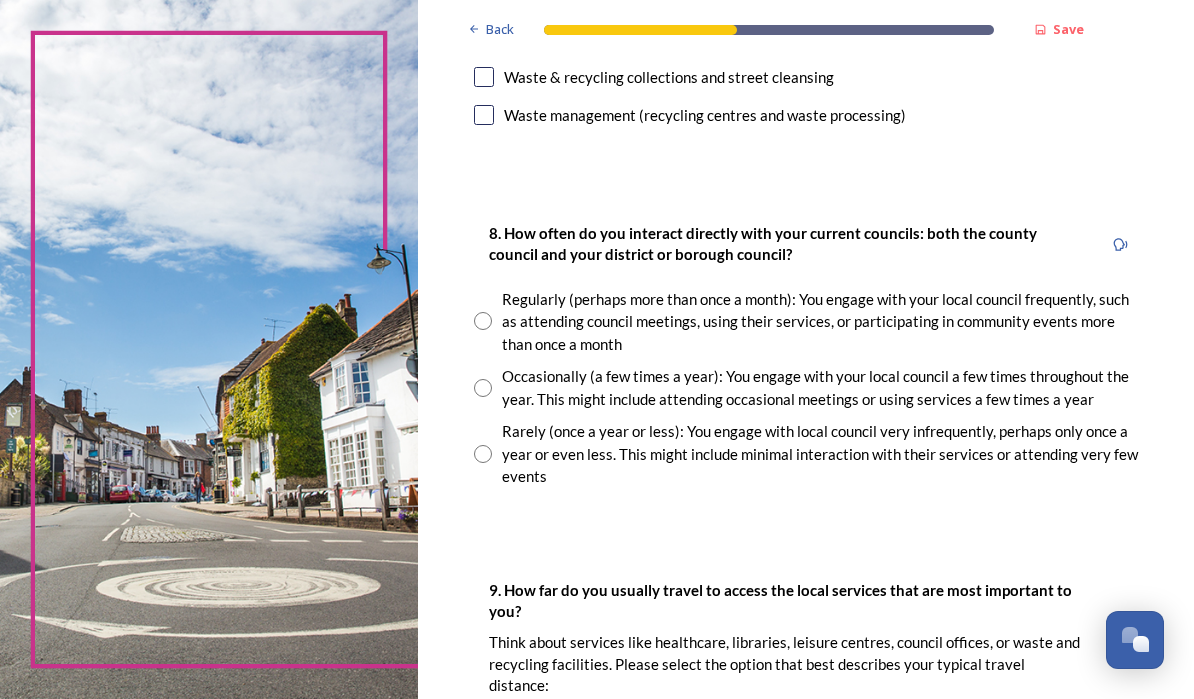 click on "Regularly (perhaps more than once a month): You engage with your local council frequently, such as attending council meetings, using their services, or participating in community events more than once a month" at bounding box center [806, 322] 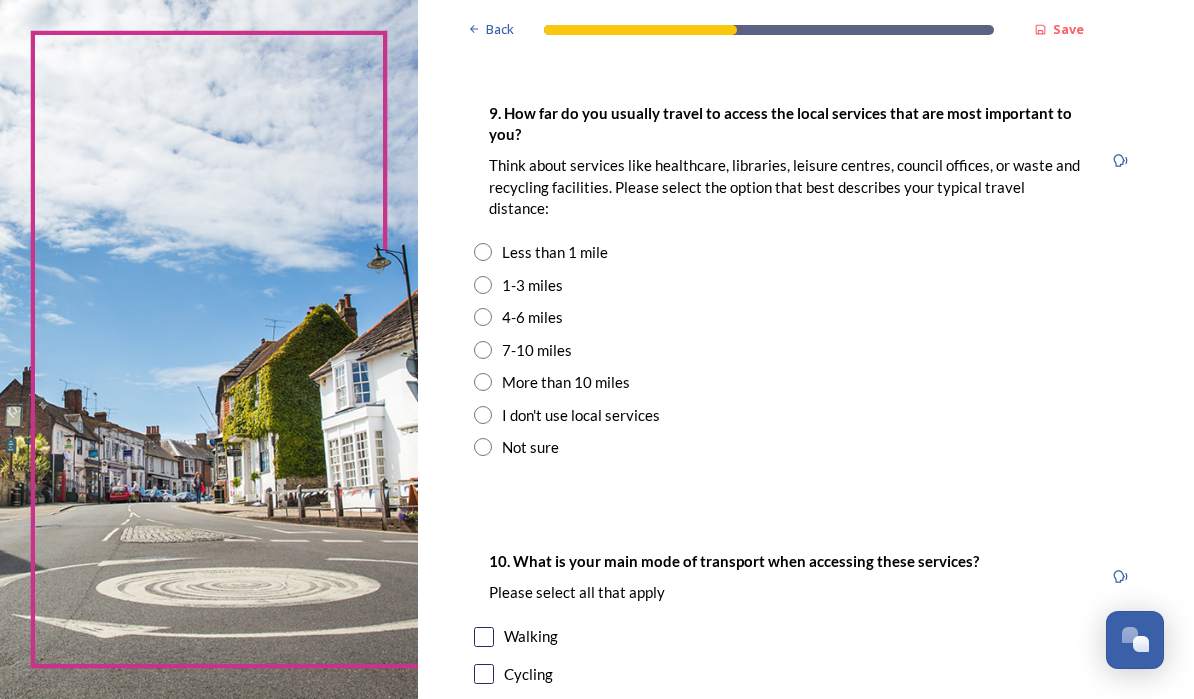 scroll, scrollTop: 1516, scrollLeft: 0, axis: vertical 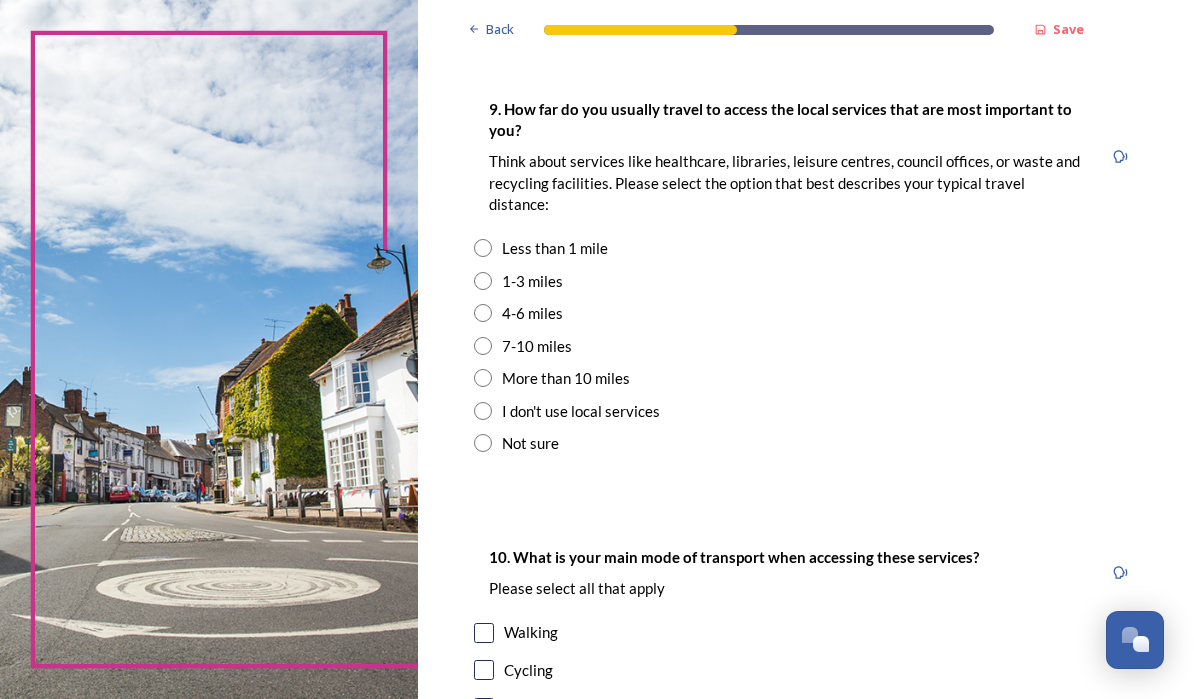 click at bounding box center (483, 281) 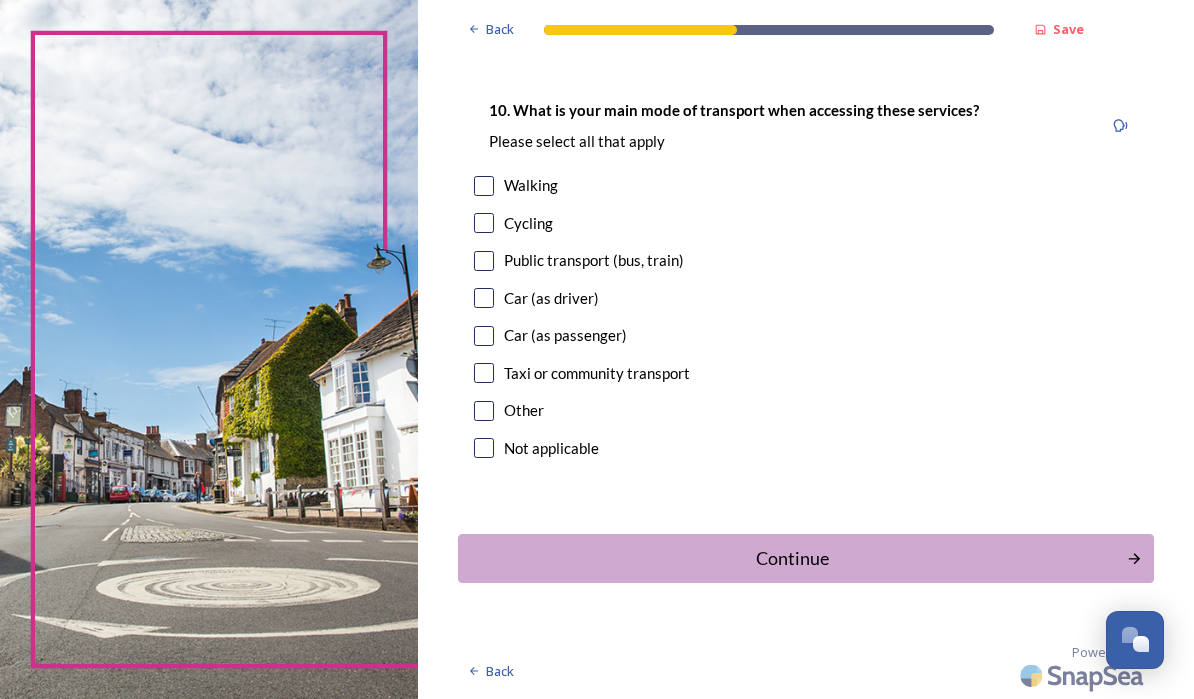 scroll, scrollTop: 1978, scrollLeft: 0, axis: vertical 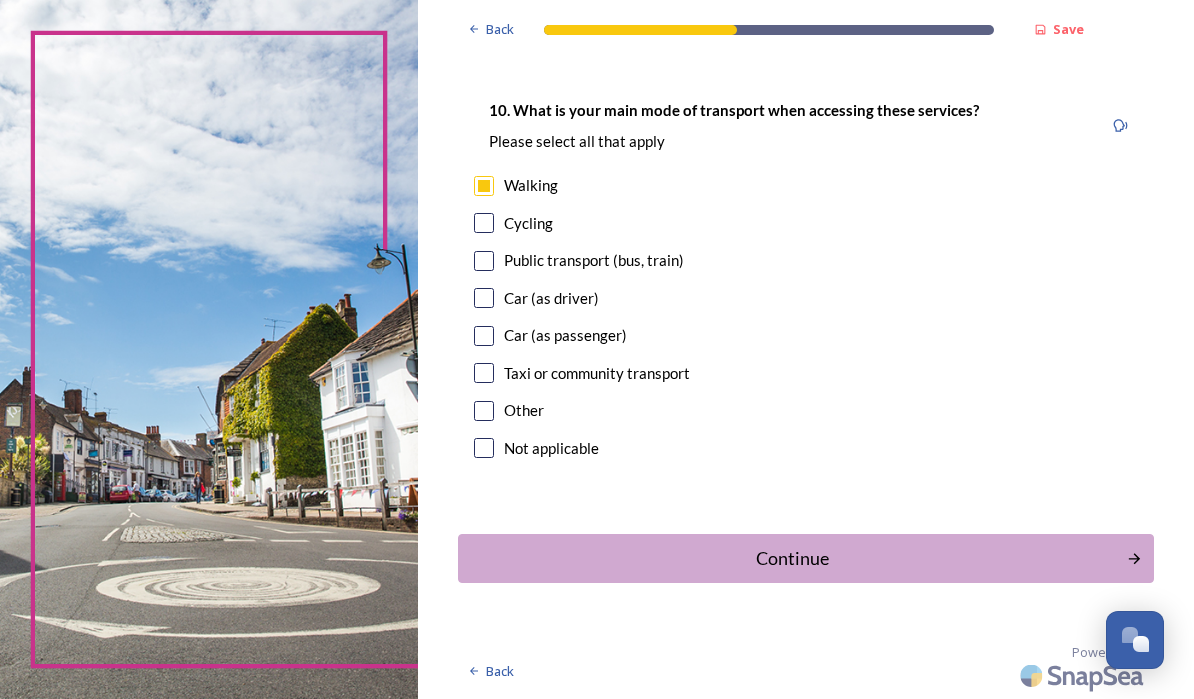 click at bounding box center [484, 261] 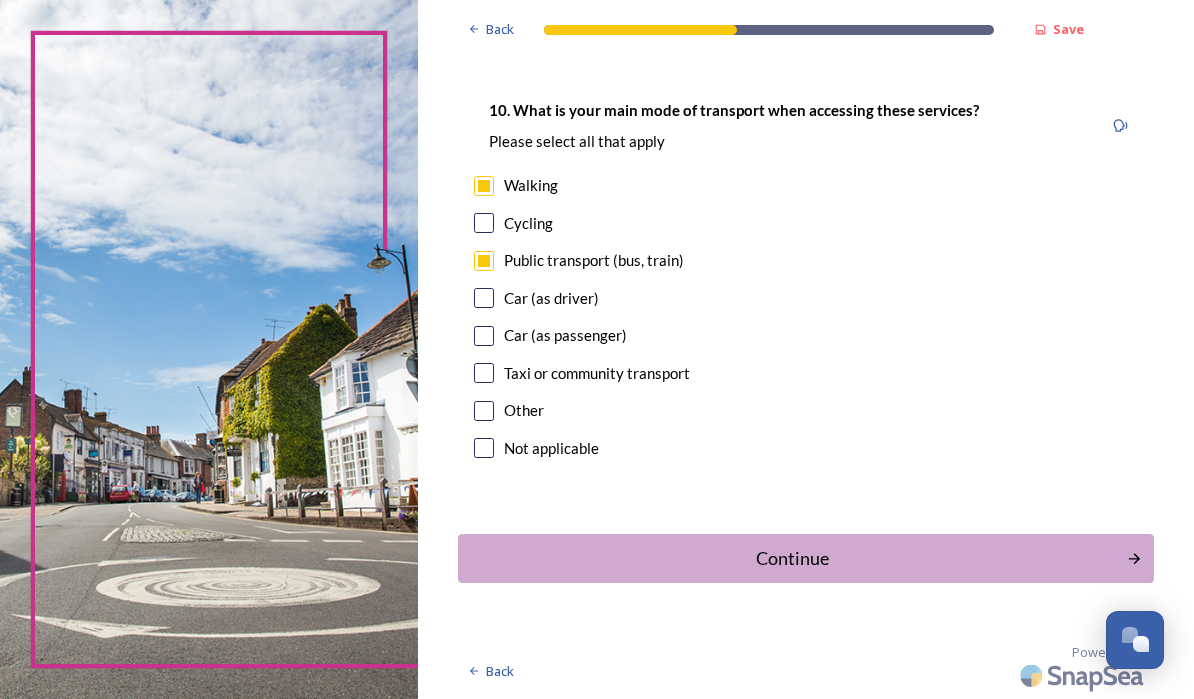 click at bounding box center [484, 298] 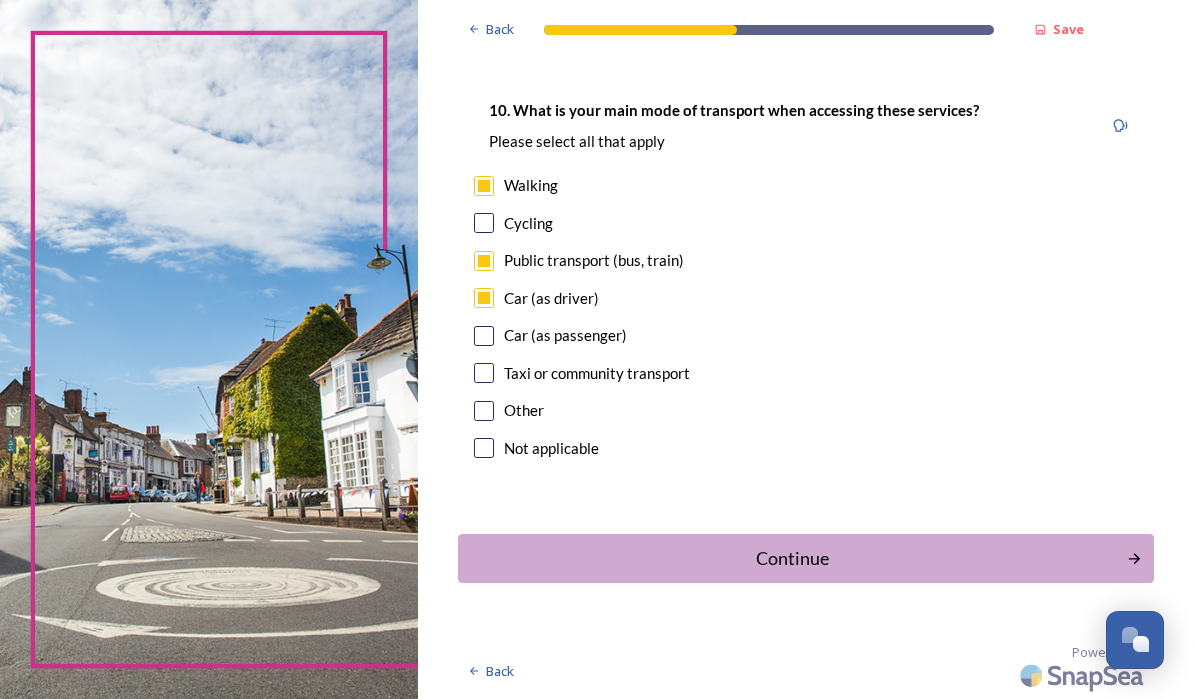 click on "Continue" at bounding box center [792, 558] 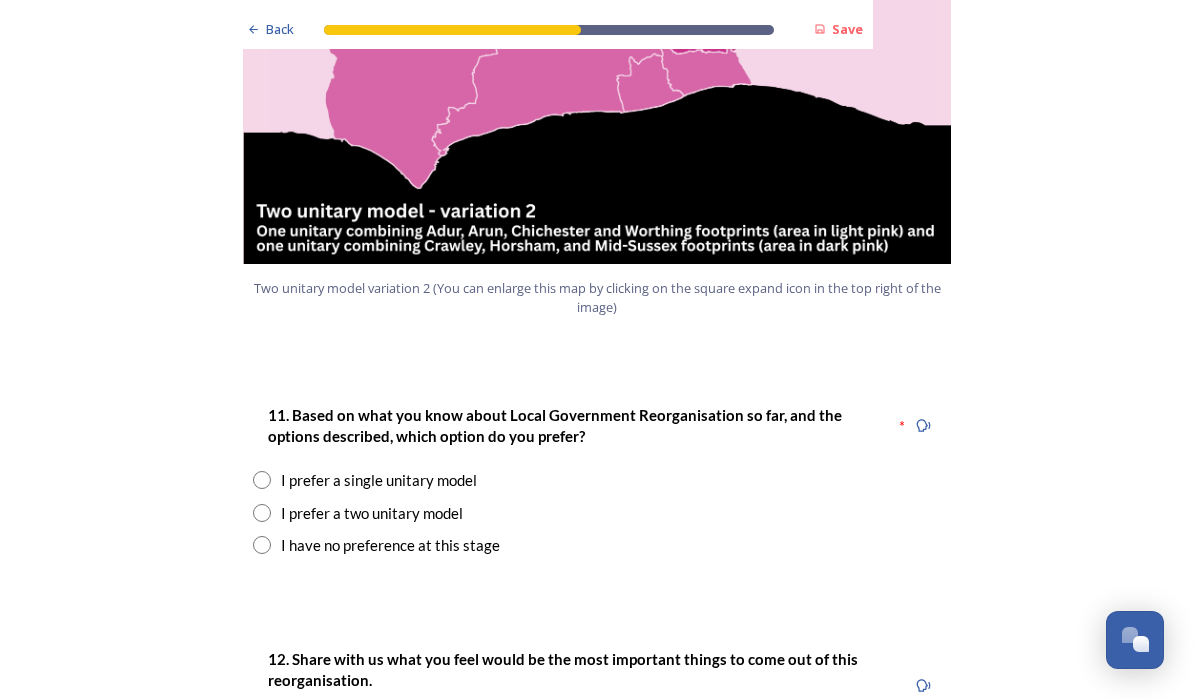 scroll, scrollTop: 2395, scrollLeft: 0, axis: vertical 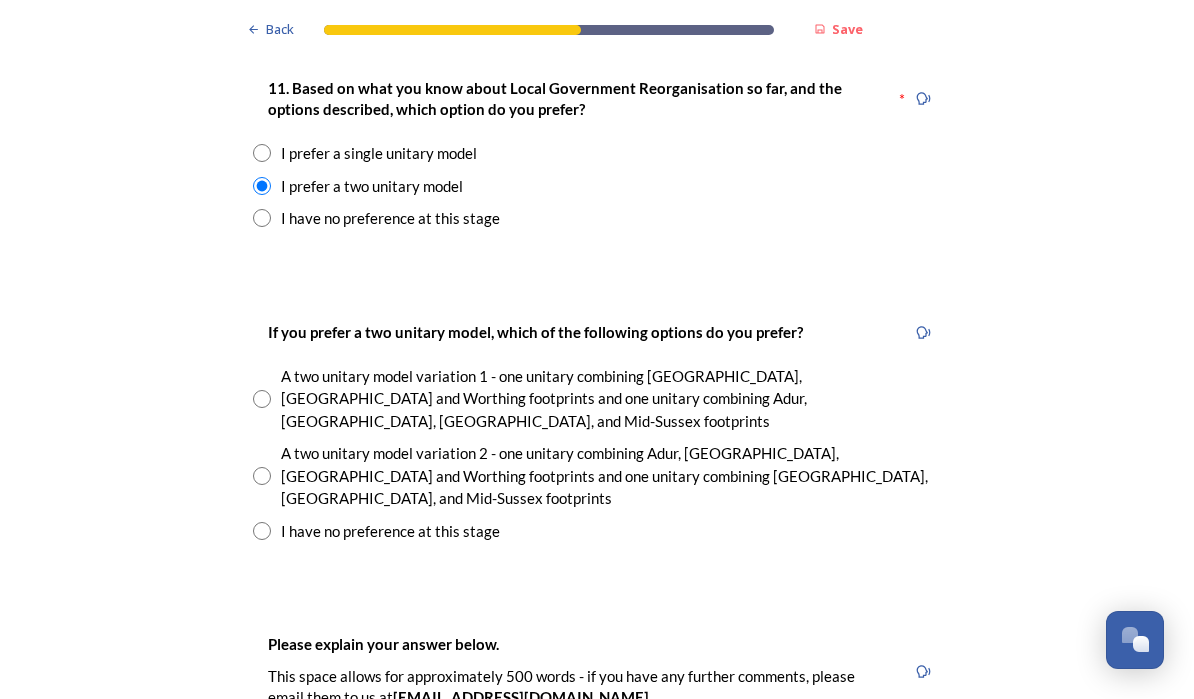 click on "A two unitary model variation 2 - one unitary combining Adur, [GEOGRAPHIC_DATA], [GEOGRAPHIC_DATA] and Worthing footprints and one unitary combining [GEOGRAPHIC_DATA], [GEOGRAPHIC_DATA], and Mid-Sussex footprints" at bounding box center (597, 476) 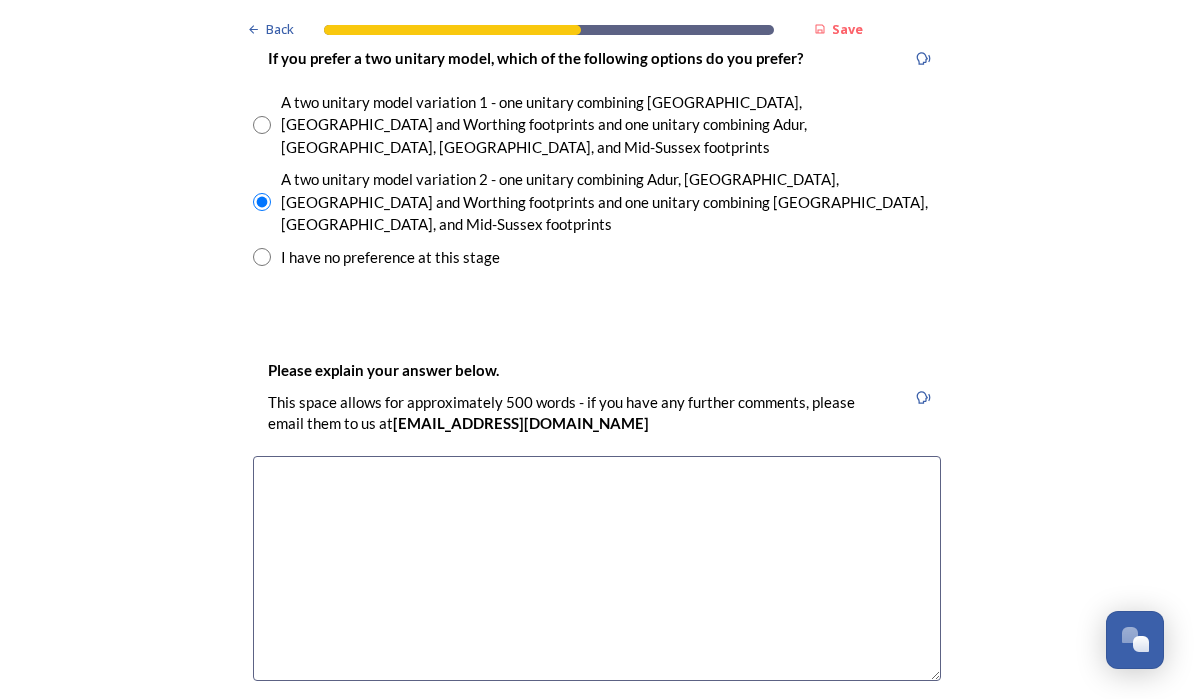 scroll, scrollTop: 2996, scrollLeft: 0, axis: vertical 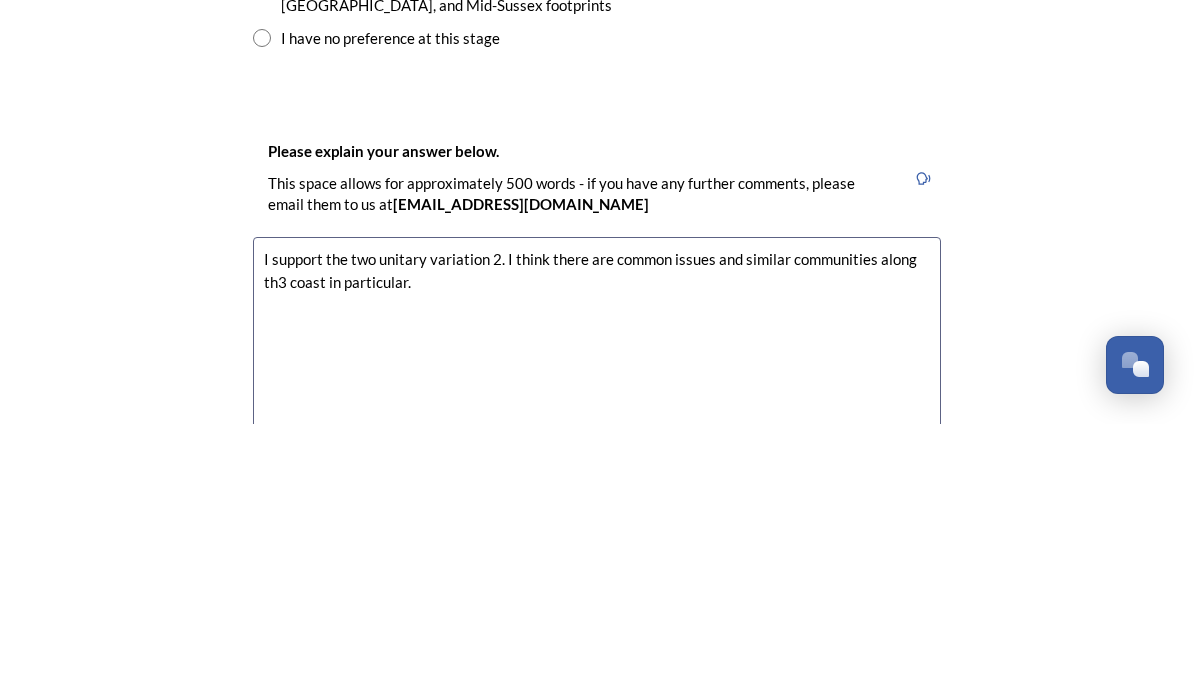 click on "I support the two unitary variation 2. I think there are common issues and similar communities along th3 coast in particular." at bounding box center (597, 624) 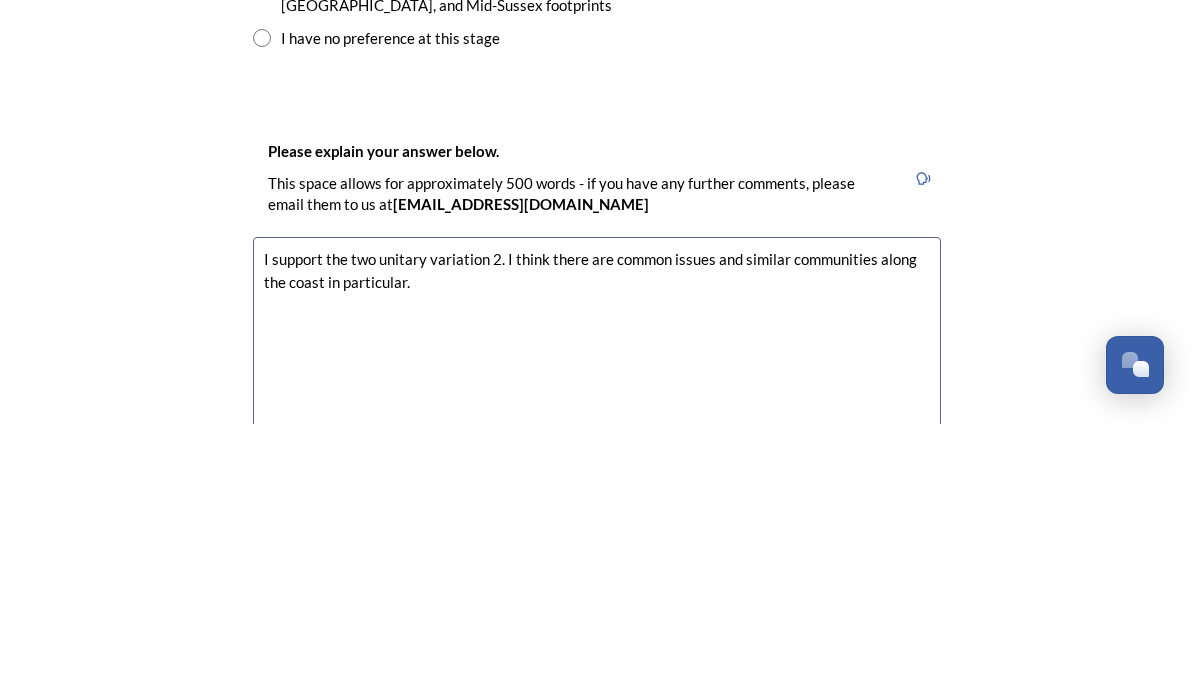 click on "I support the two unitary variation 2. I think there are common issues and similar communities along the coast in particular." at bounding box center (597, 624) 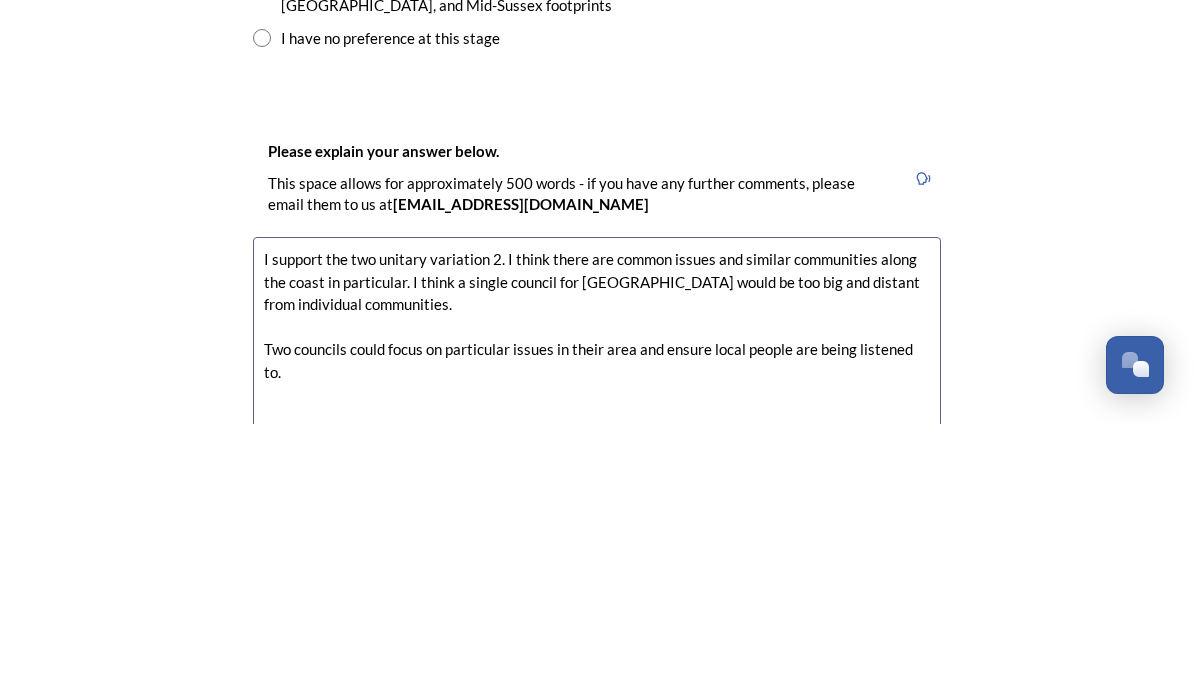 click on "I support the two unitary variation 2. I think there are common issues and similar communities along the coast in particular. I think a single council for [GEOGRAPHIC_DATA] would be too big and distant from individual communities.
Two councils could focus on particular issues in their area and ensure local people are being listened to." at bounding box center (597, 624) 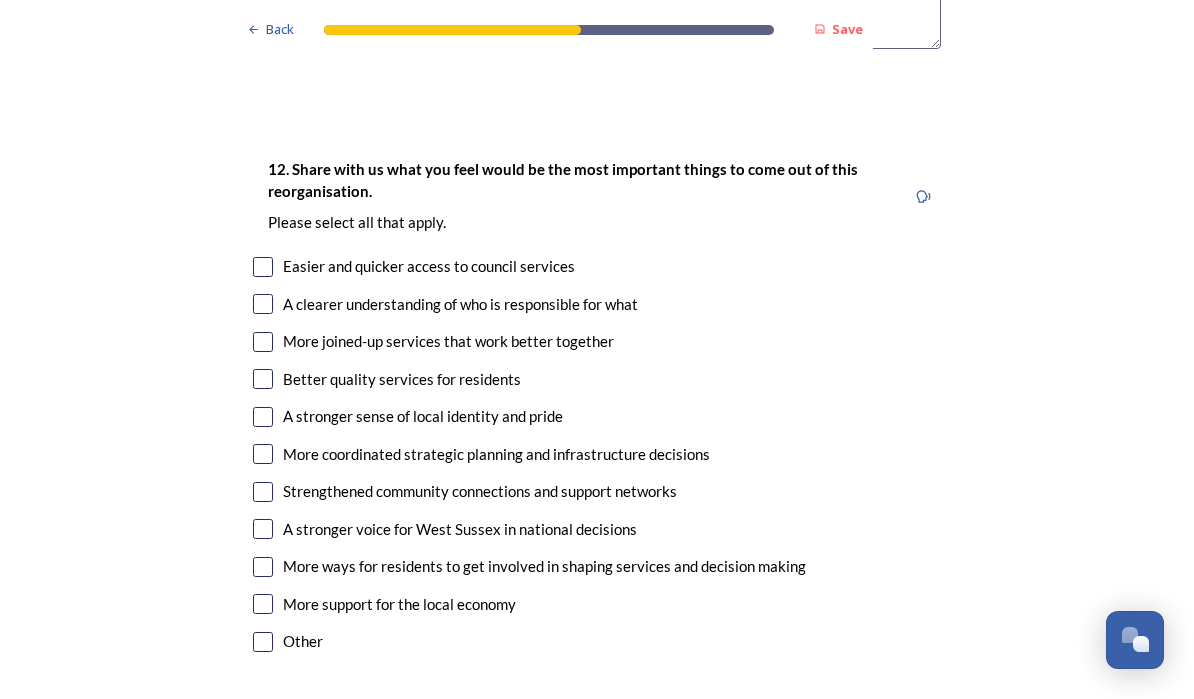 scroll, scrollTop: 3628, scrollLeft: 0, axis: vertical 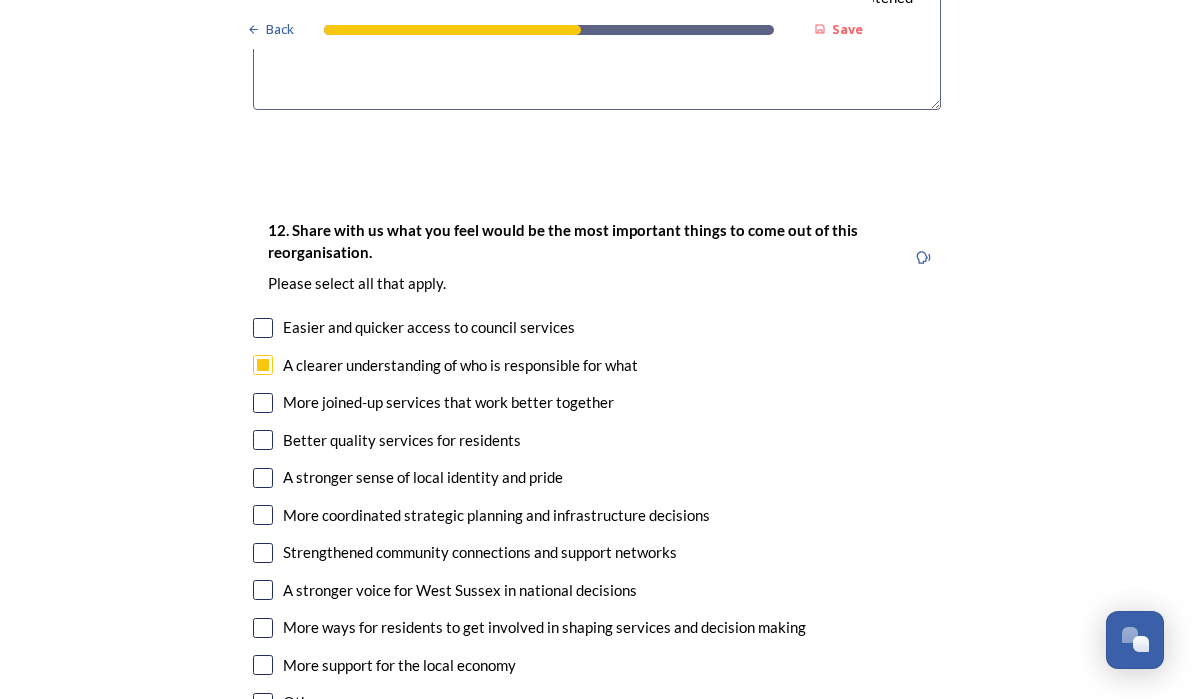 click at bounding box center (263, 403) 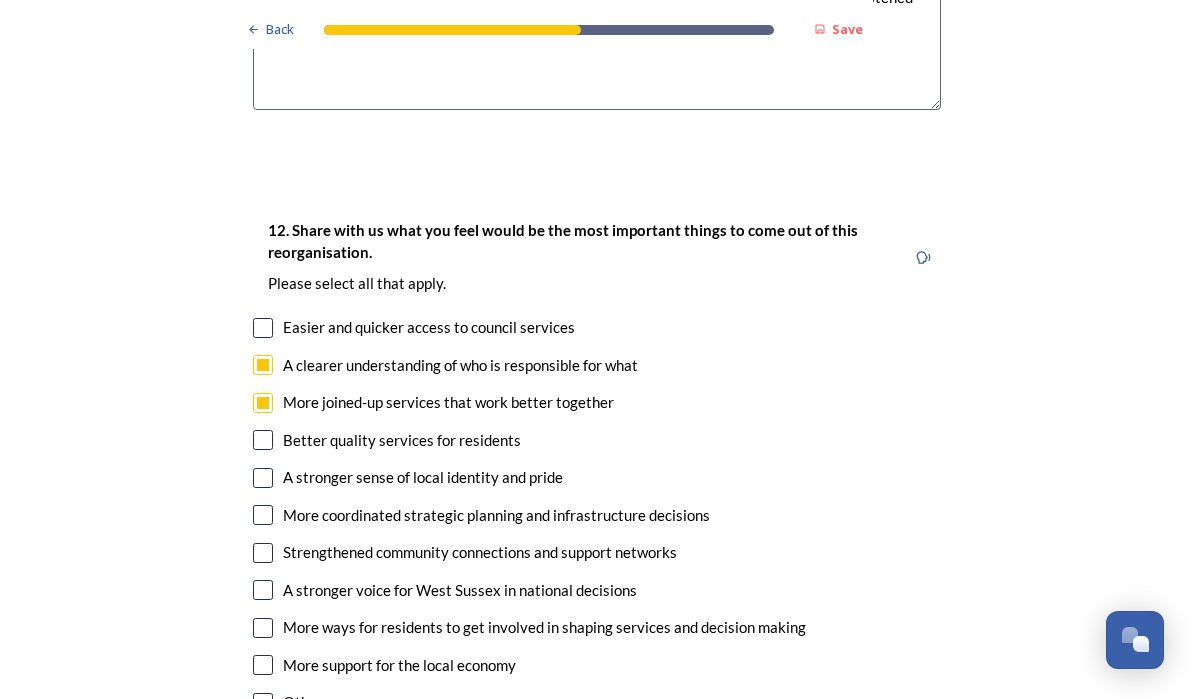 click on "12. Share with us what you feel would be the most important things to come out of this reorganisation. Please select all that apply. Easier and quicker access to council services A clearer understanding of who is responsible for what More joined-up services that work better together Better quality services for residents A stronger sense of local identity and pride More coordinated strategic planning and infrastructure decisions  Strengthened community connections and support networks A stronger voice for [GEOGRAPHIC_DATA] in national decisions More ways for residents to get involved in shaping services and decision making More support for the local economy Other" at bounding box center (597, 468) 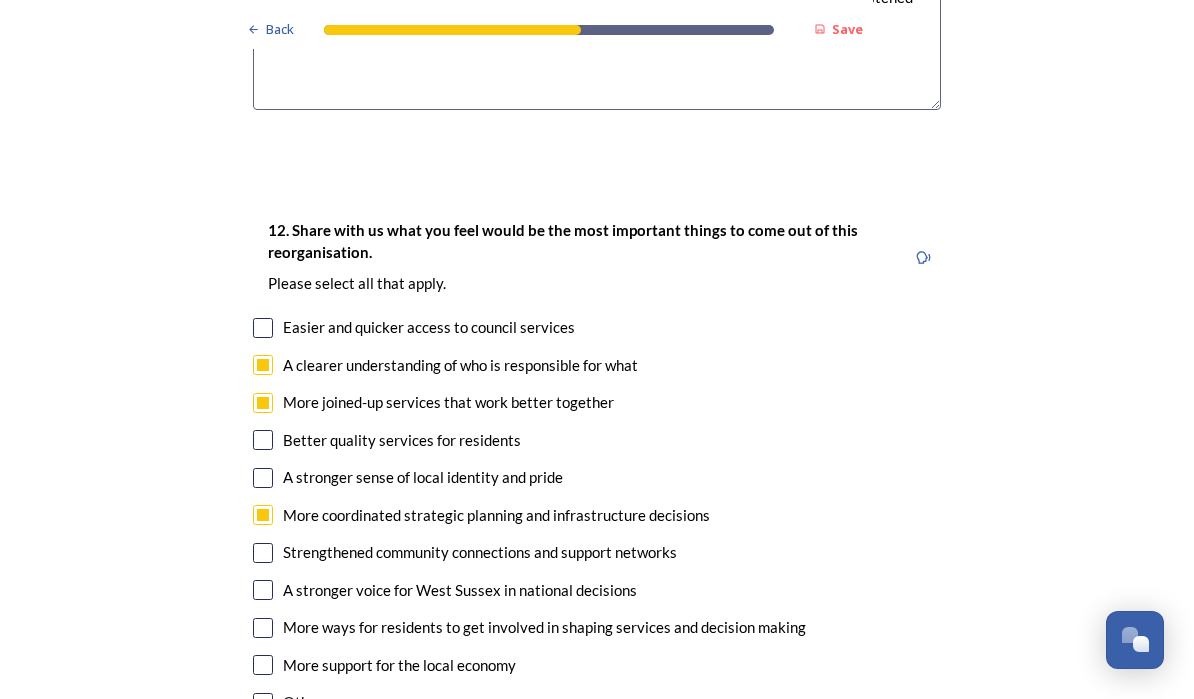 click at bounding box center (263, 478) 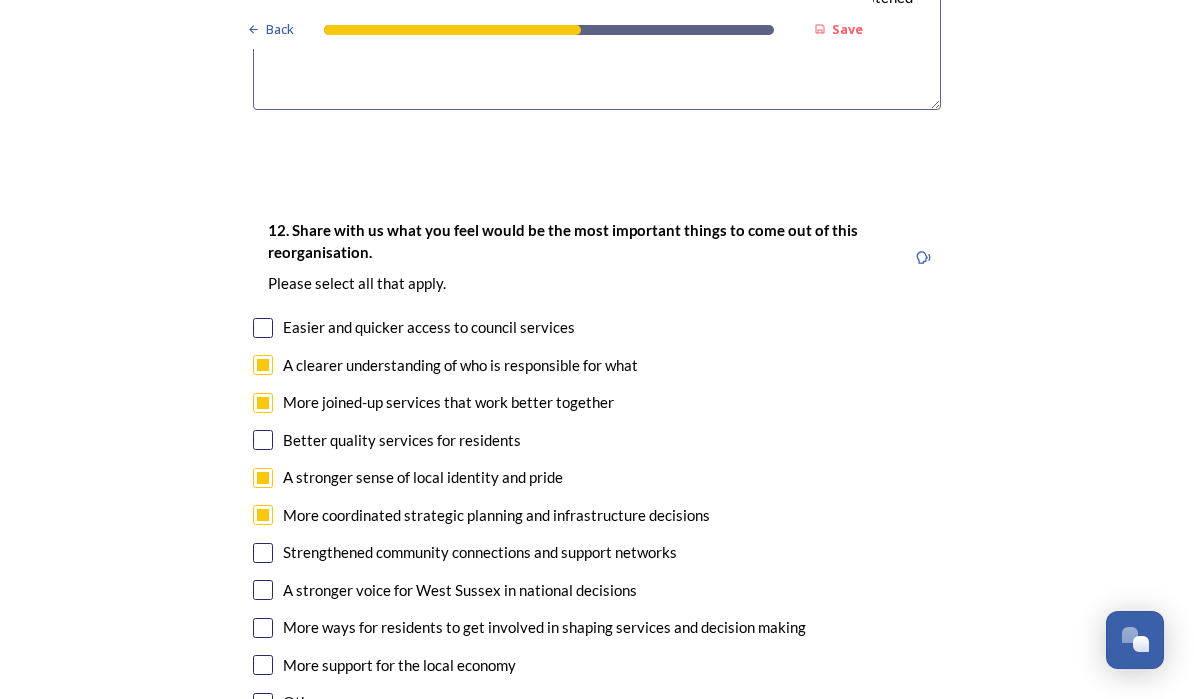 click on "More ways for residents to get involved in shaping services and decision making" at bounding box center (544, 627) 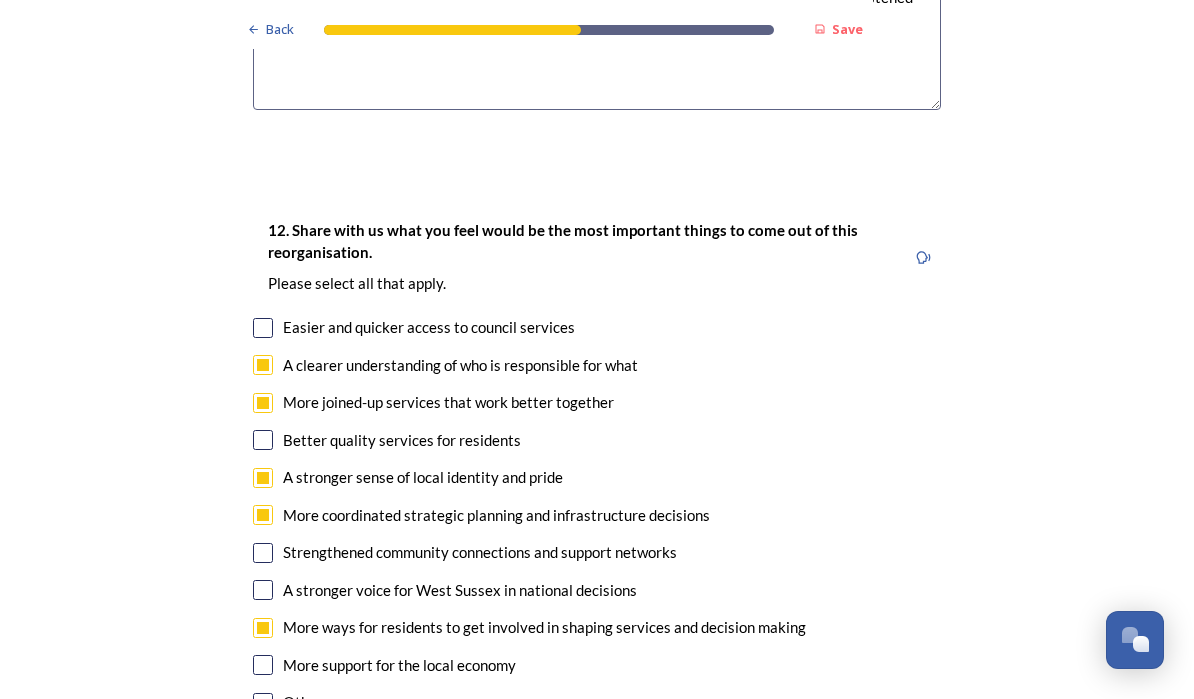 checkbox on "true" 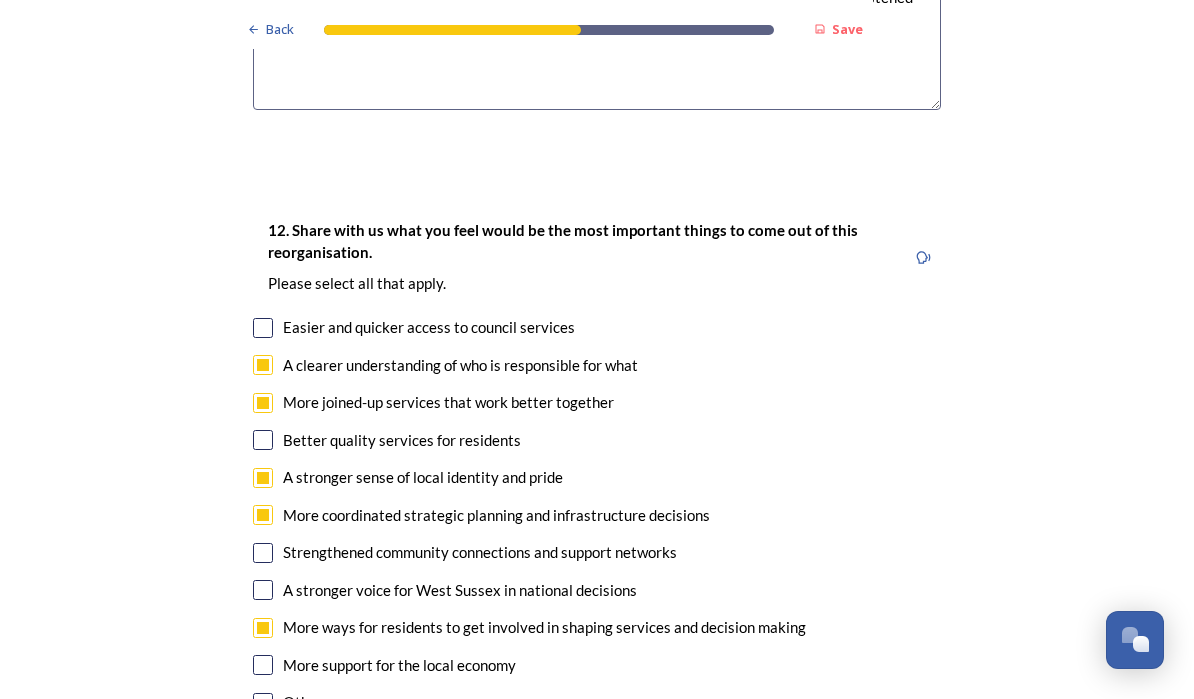 click on "More support for the local economy" at bounding box center (597, 665) 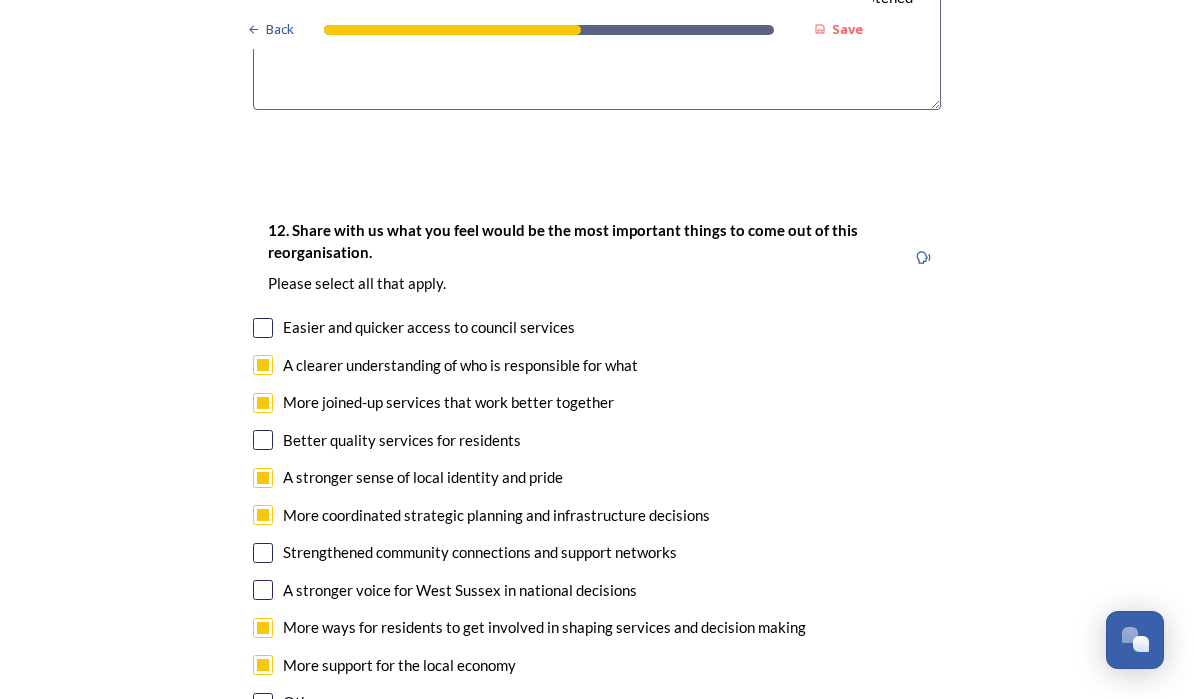checkbox on "true" 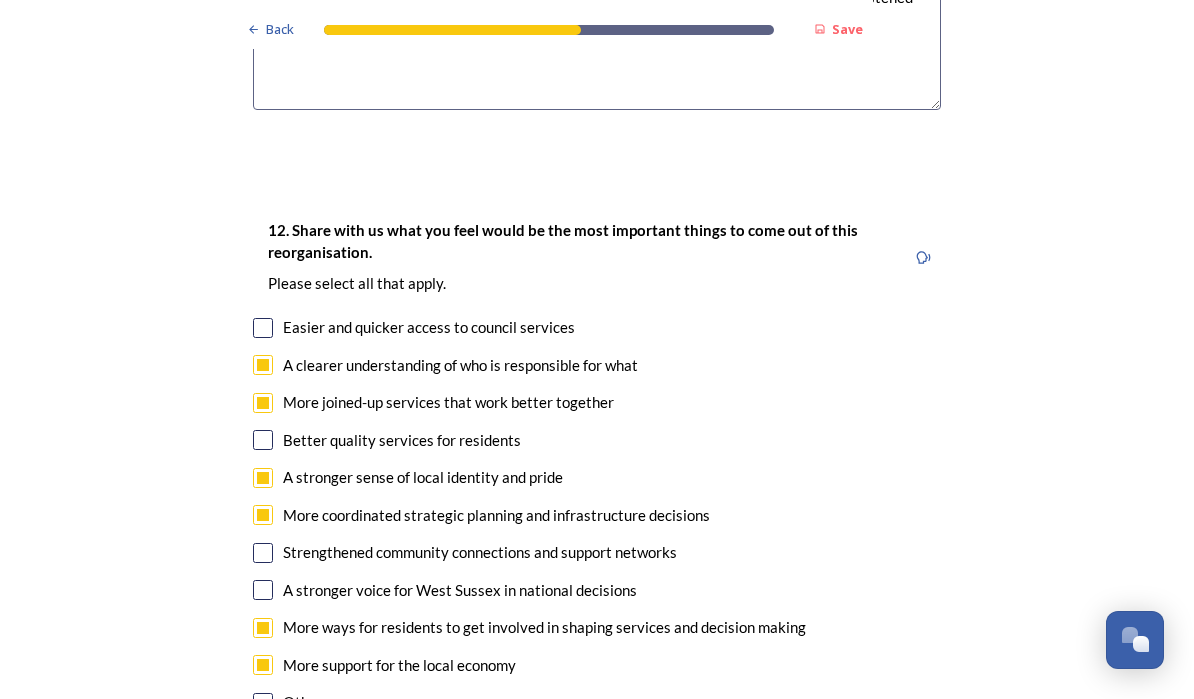 click at bounding box center [263, 440] 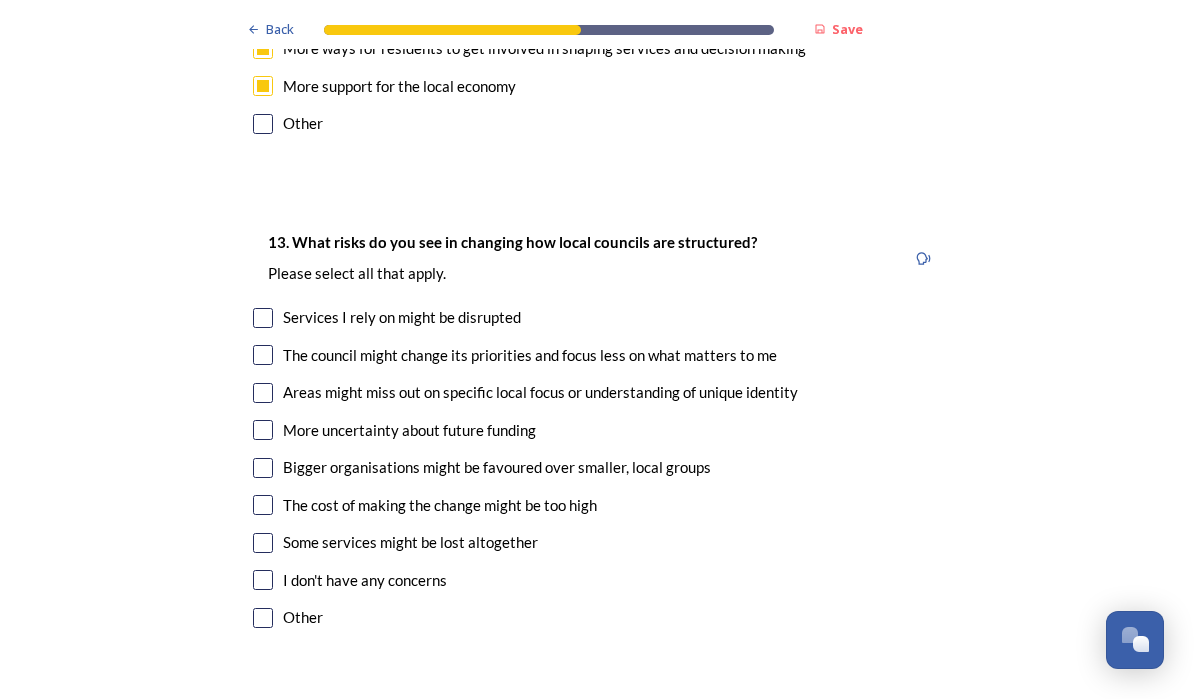 scroll, scrollTop: 4146, scrollLeft: 0, axis: vertical 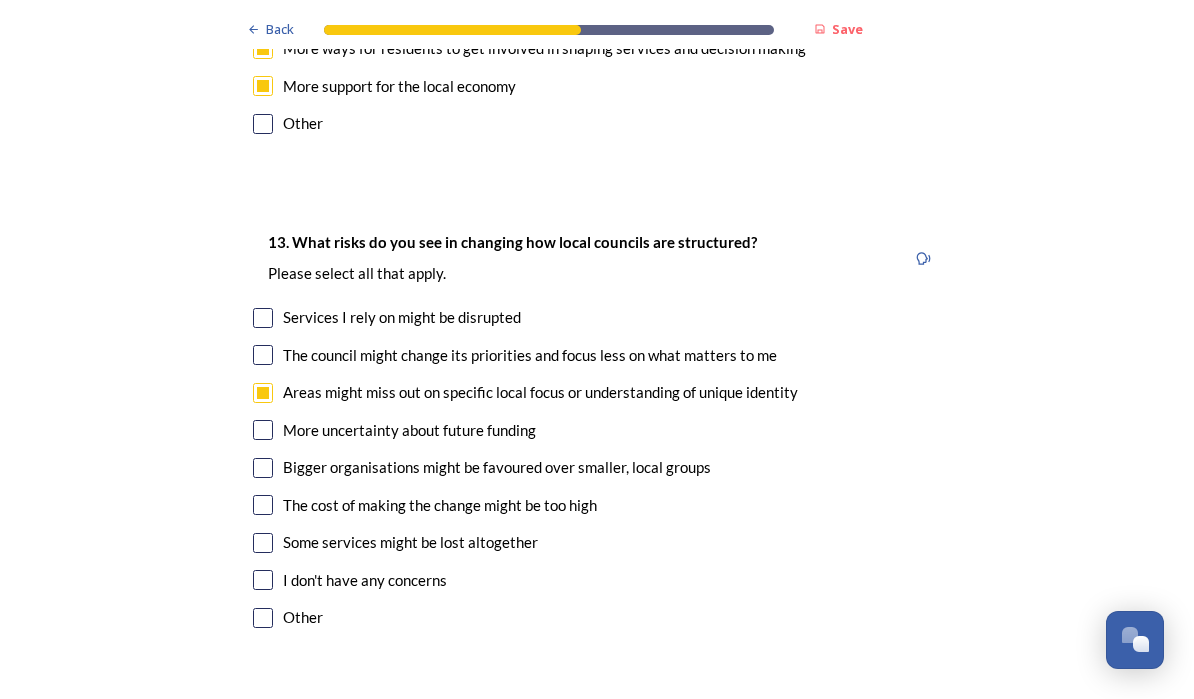 click at bounding box center (263, 468) 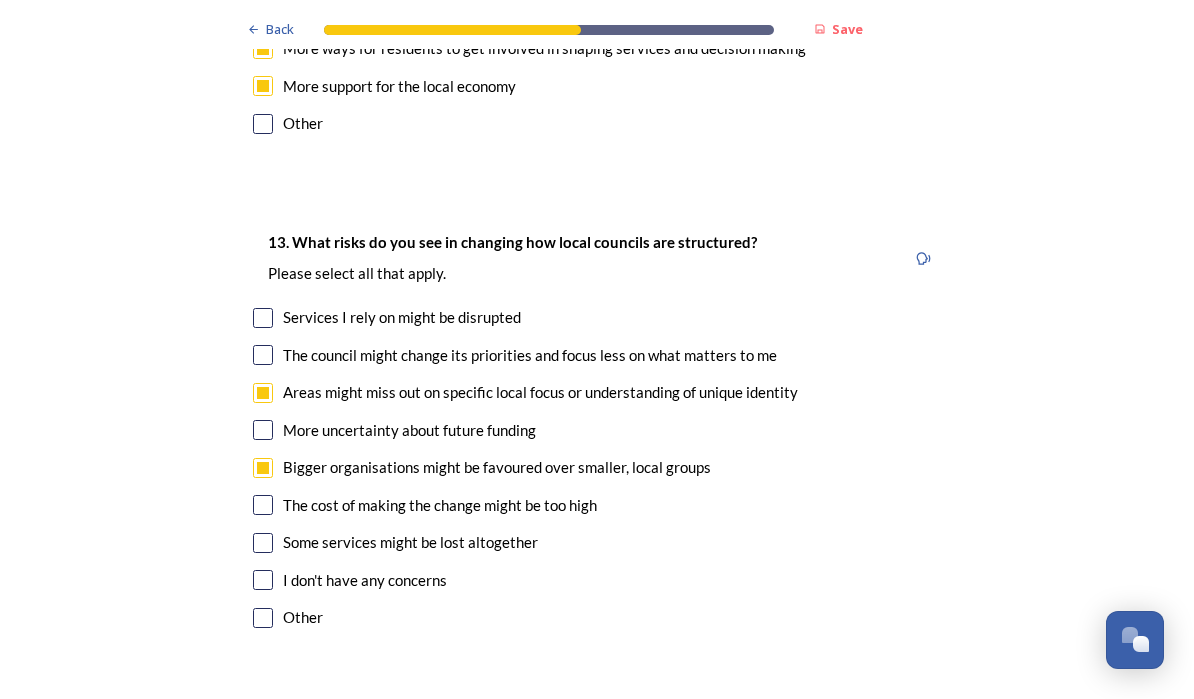 click at bounding box center (263, 318) 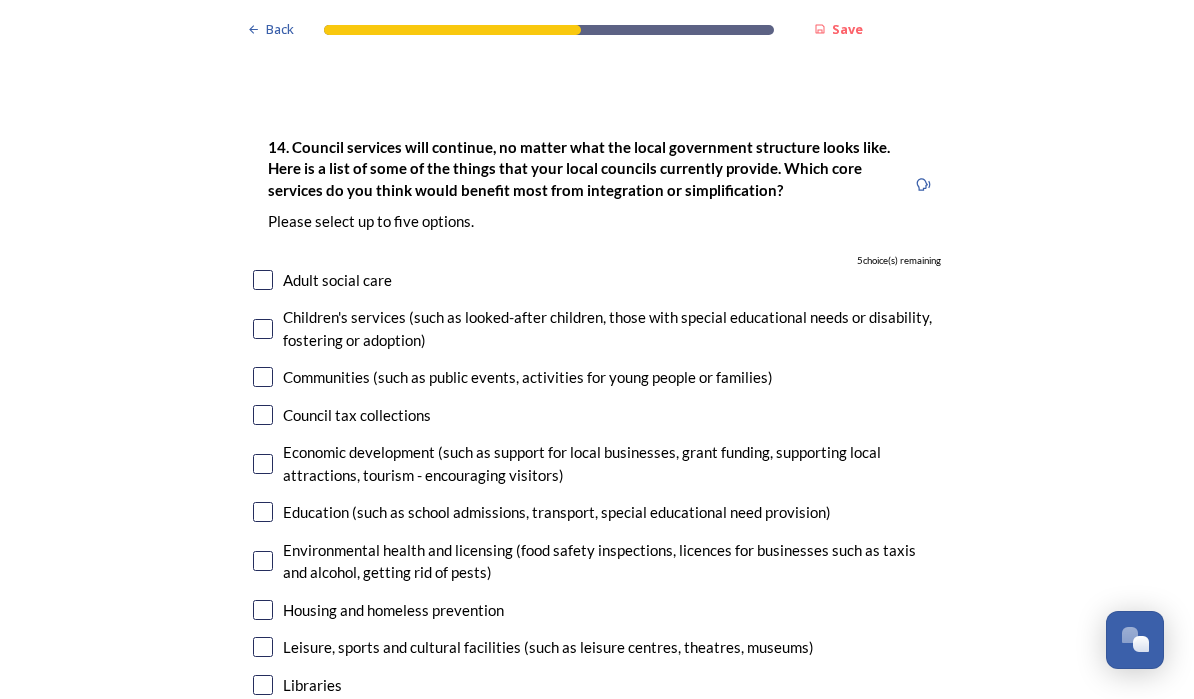 scroll, scrollTop: 4735, scrollLeft: 0, axis: vertical 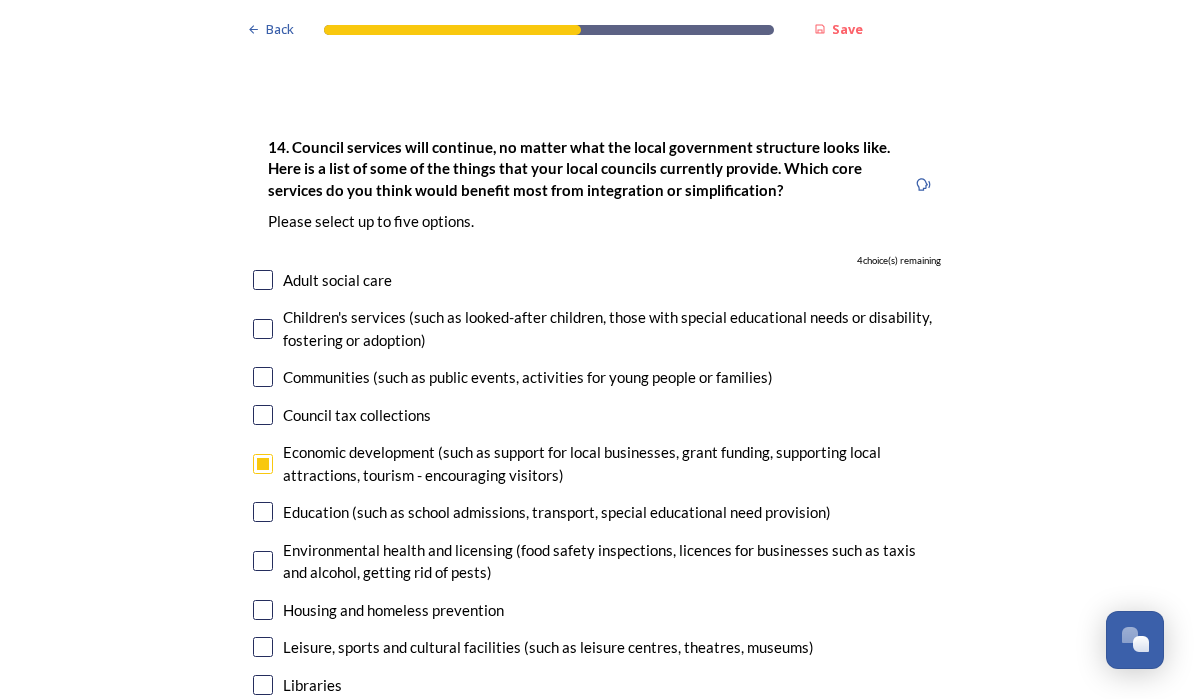 click at bounding box center (263, 512) 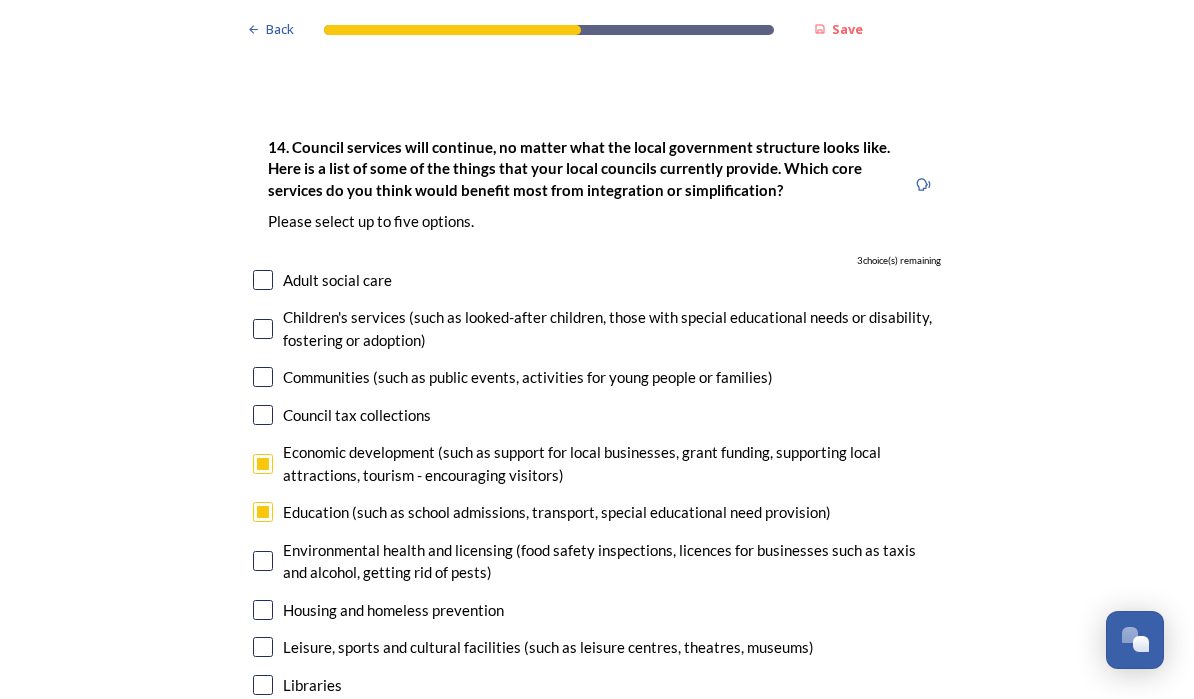 click at bounding box center (263, 610) 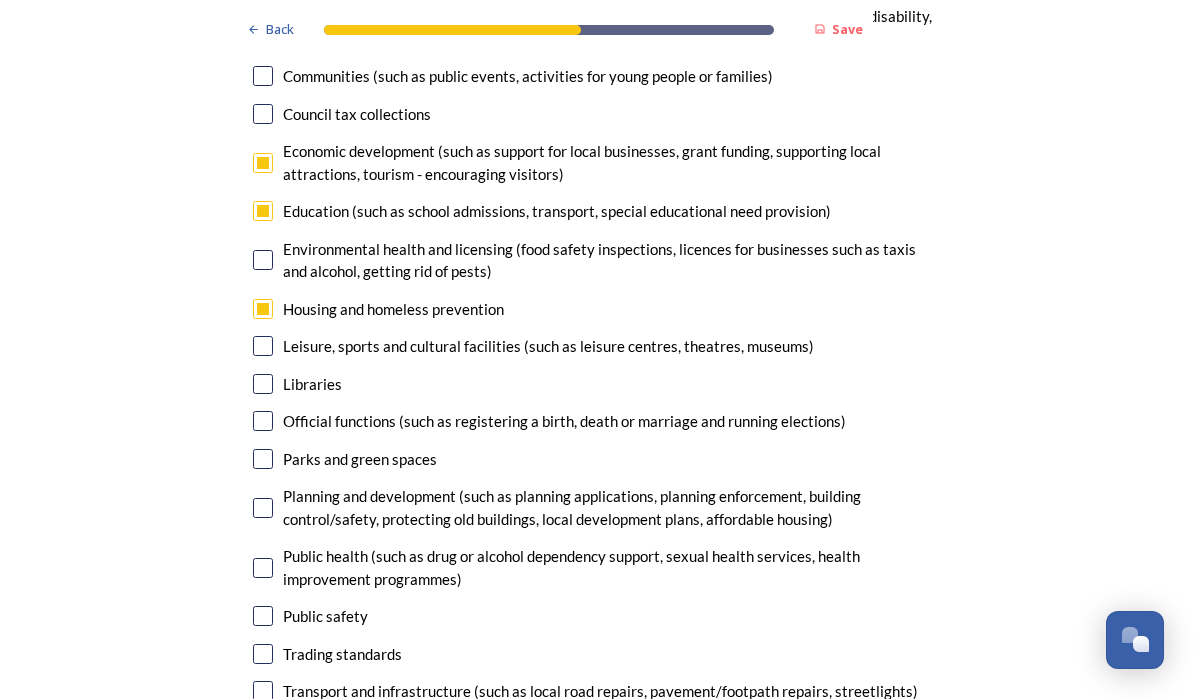 scroll, scrollTop: 5037, scrollLeft: 0, axis: vertical 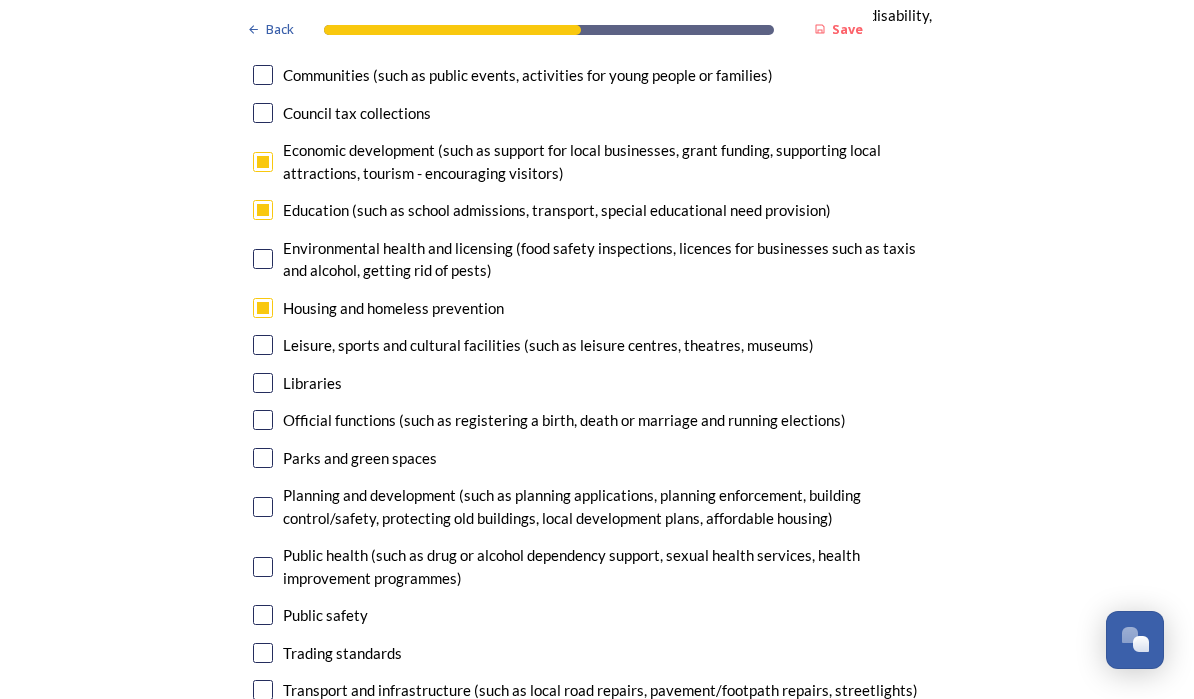 click at bounding box center [263, 507] 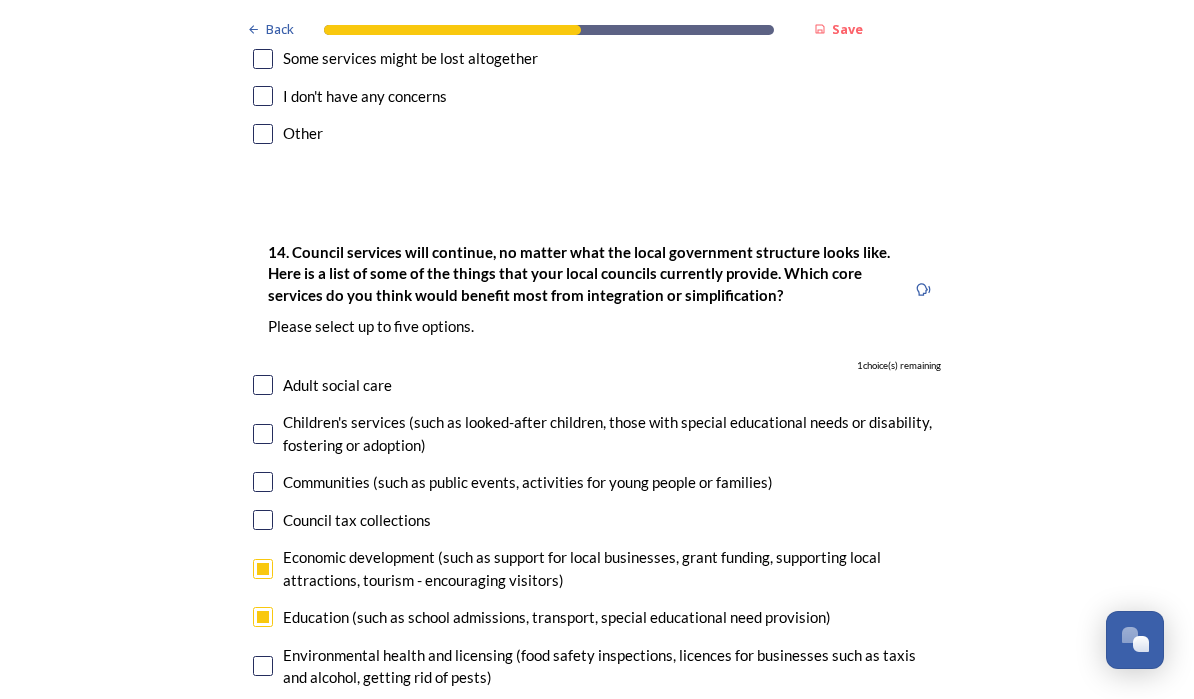 scroll, scrollTop: 4632, scrollLeft: 0, axis: vertical 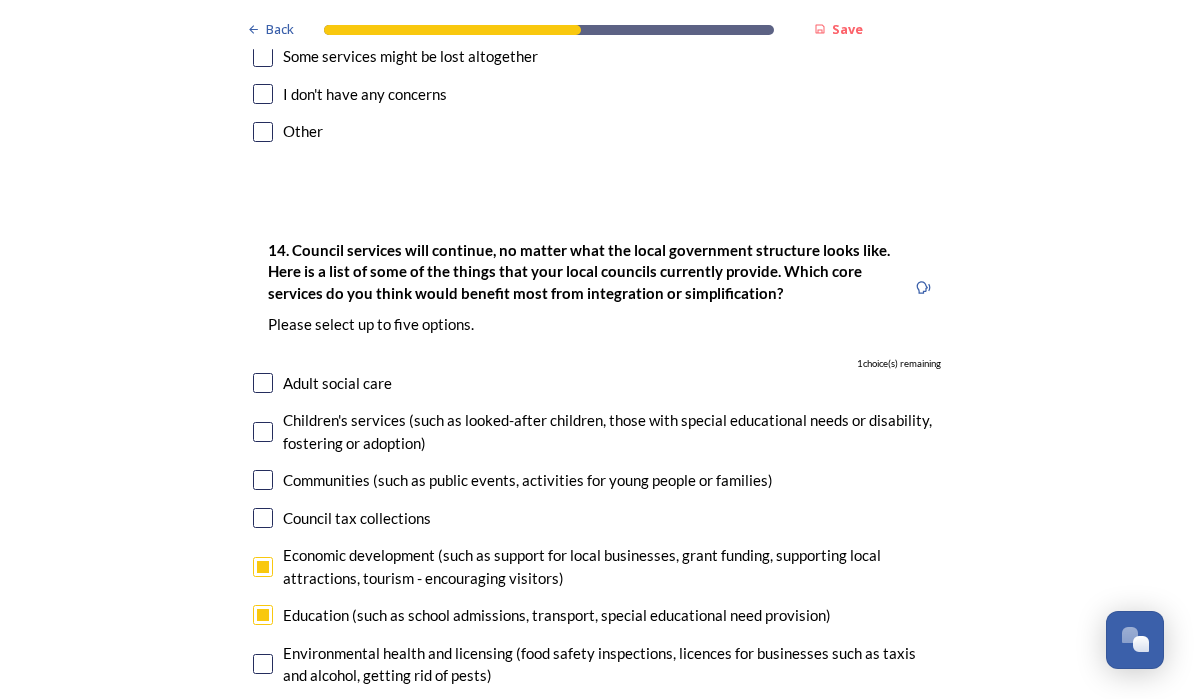 click on "14. Council services will continue, no matter what the local government structure looks like. Here is a list of some of the things that your local councils currently provide. ﻿Which core services do you think would benefit most from integration or simplification?  Please select up to five options. 1  choice(s) remaining Adult social care   Children's services (such as looked-after children, those with special educational needs or disability, fostering or adoption) Communities (such as public events, activities for young people or families)   Council tax collections Economic development (such as support for local businesses, grant funding, supporting local attractions, tourism - encouraging visitors)  Education (such as school admissions, transport, special educational need provision)  Environmental health and licensing (food safety inspections, licences for businesses such as taxis and alcohol, getting rid of pests) Housing and homeless prevention Libraries Parks and green spaces Public safety" at bounding box center (597, 712) 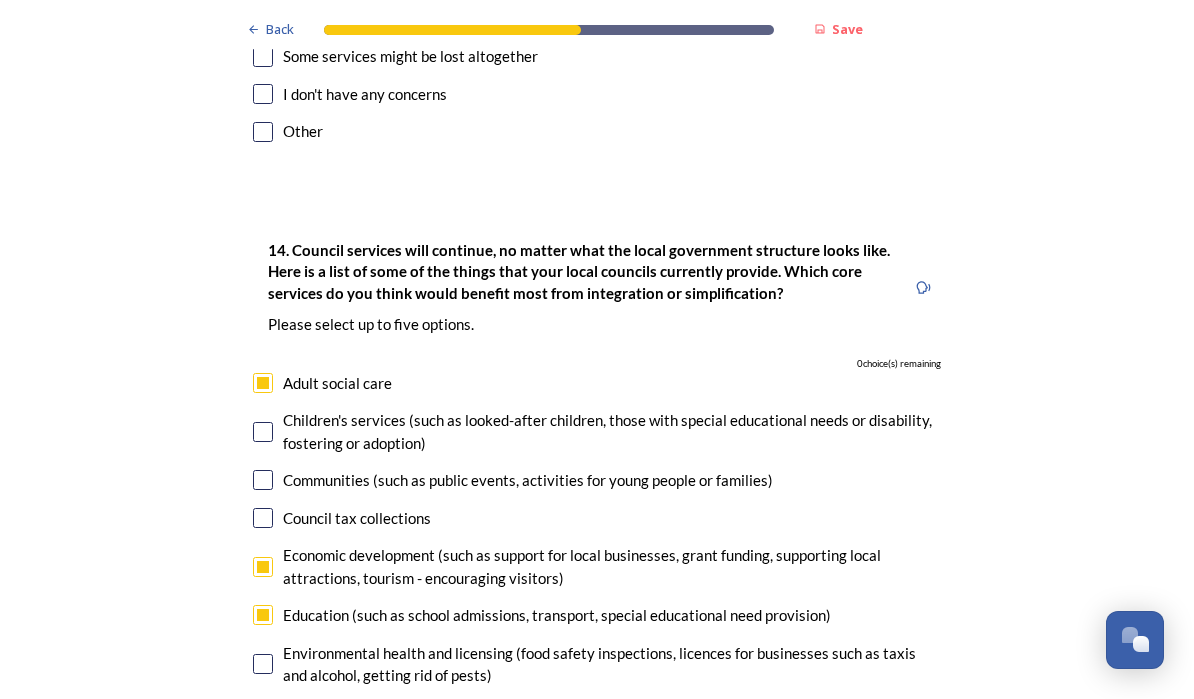 click at bounding box center [263, 432] 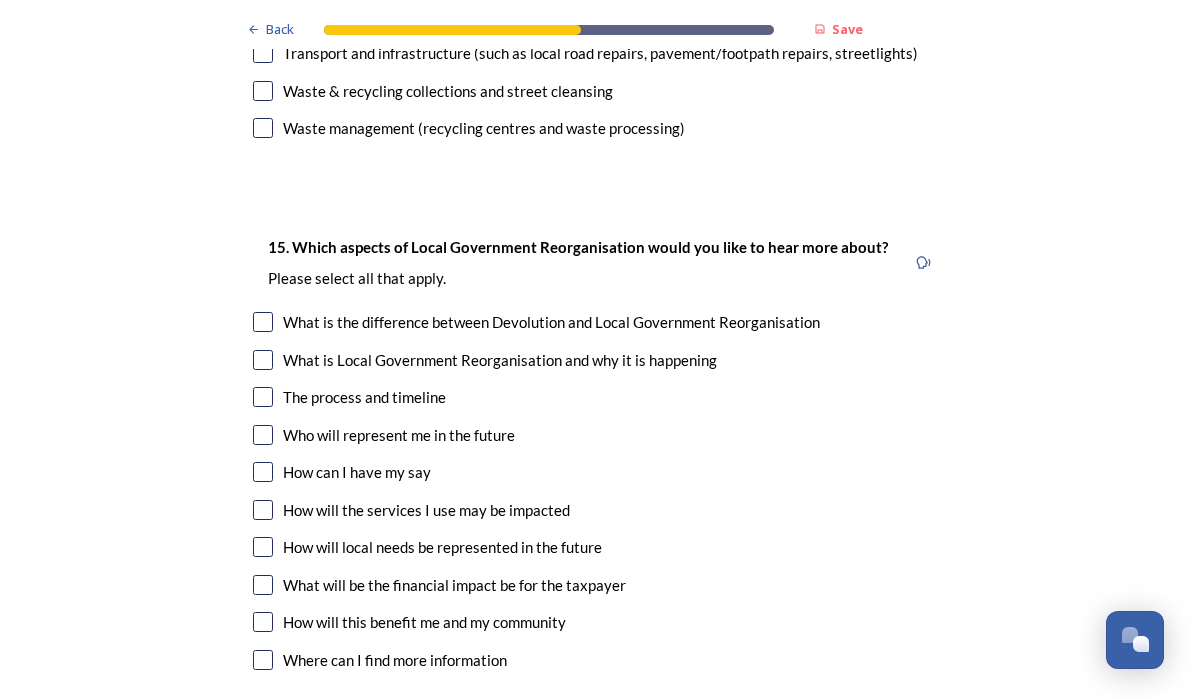 scroll, scrollTop: 5674, scrollLeft: 0, axis: vertical 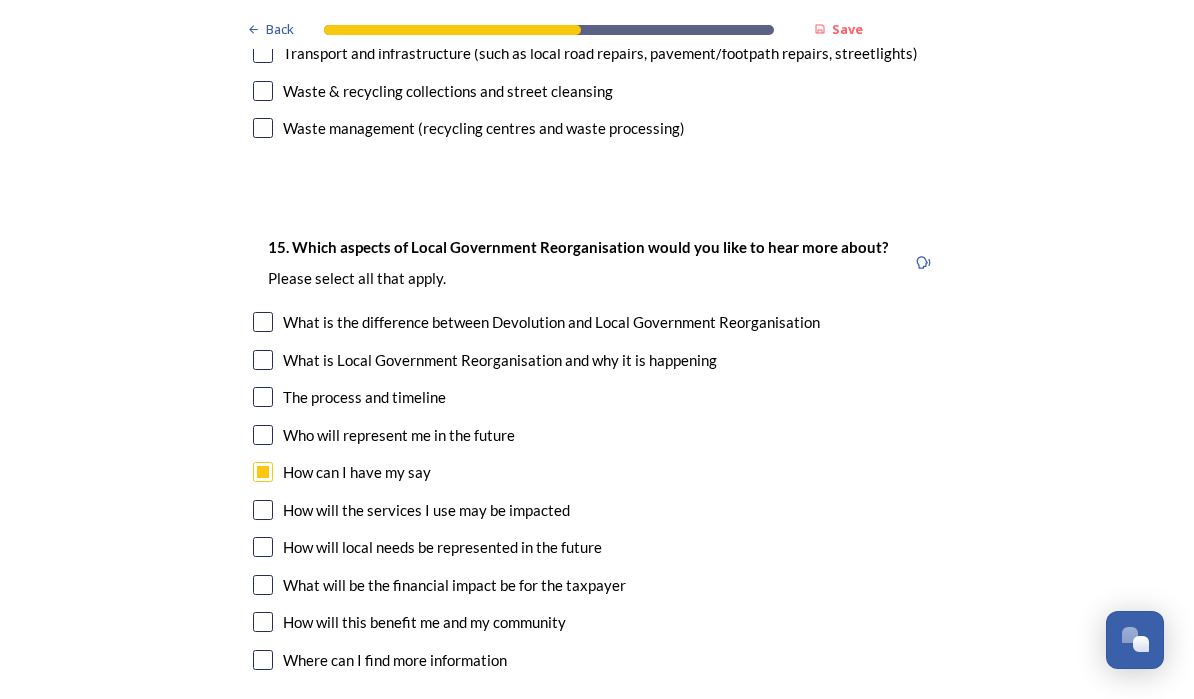 click at bounding box center [263, 547] 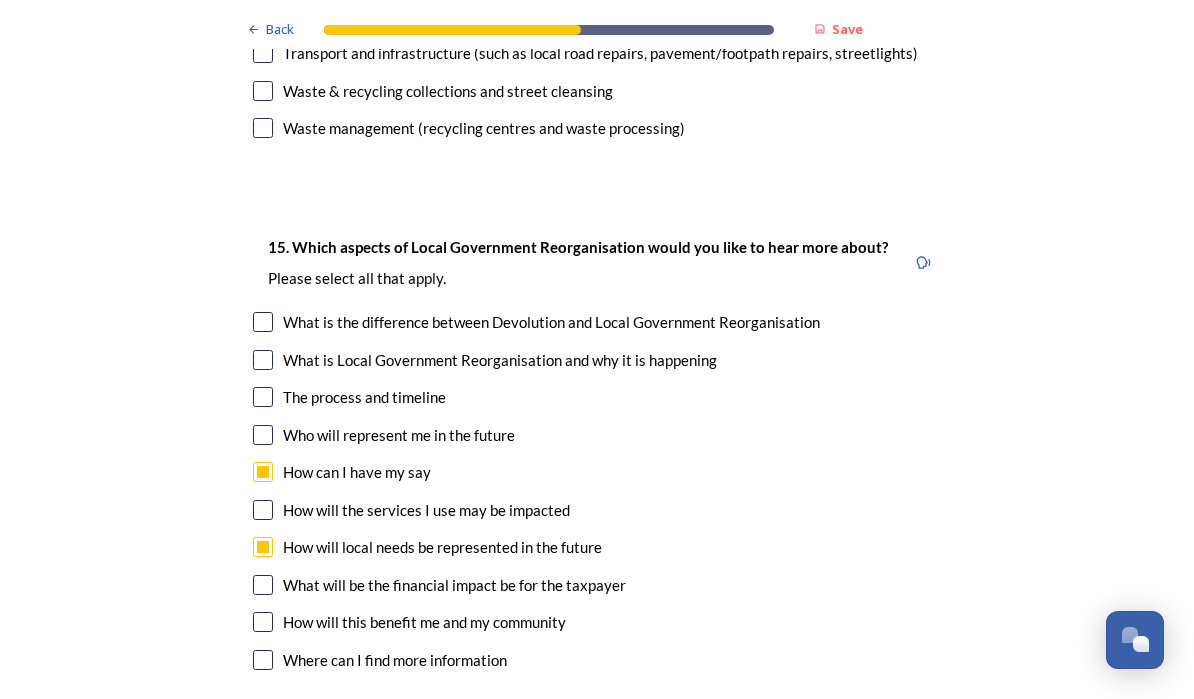 click at bounding box center [263, 435] 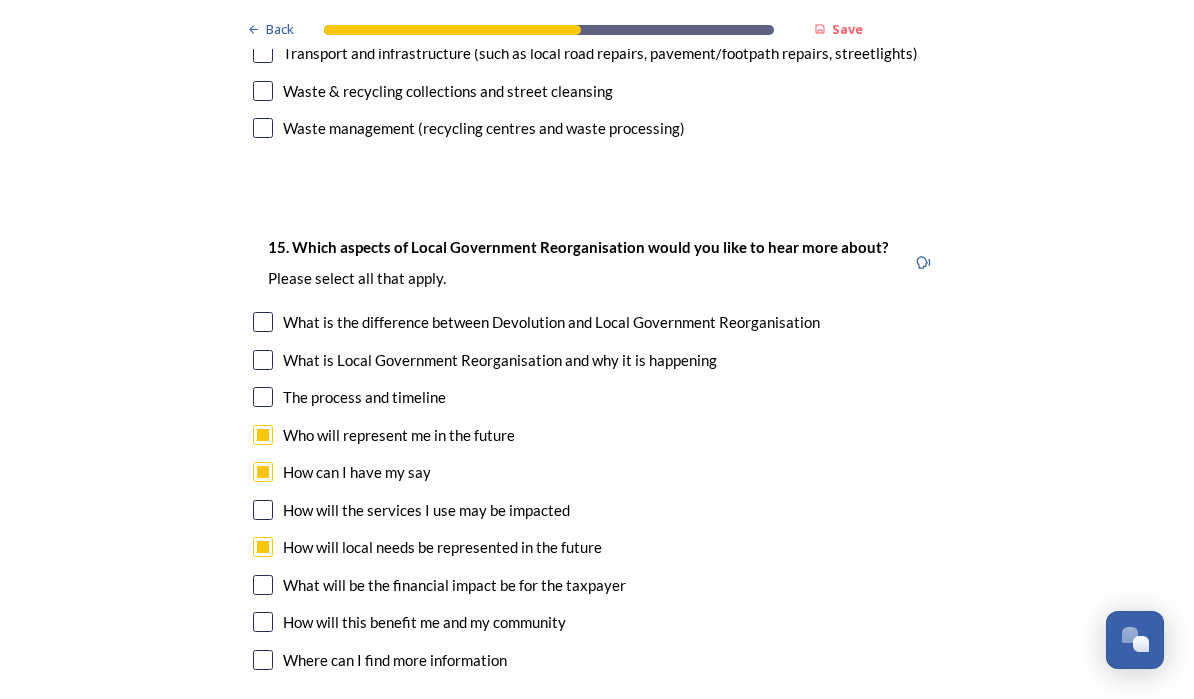 click at bounding box center (263, 622) 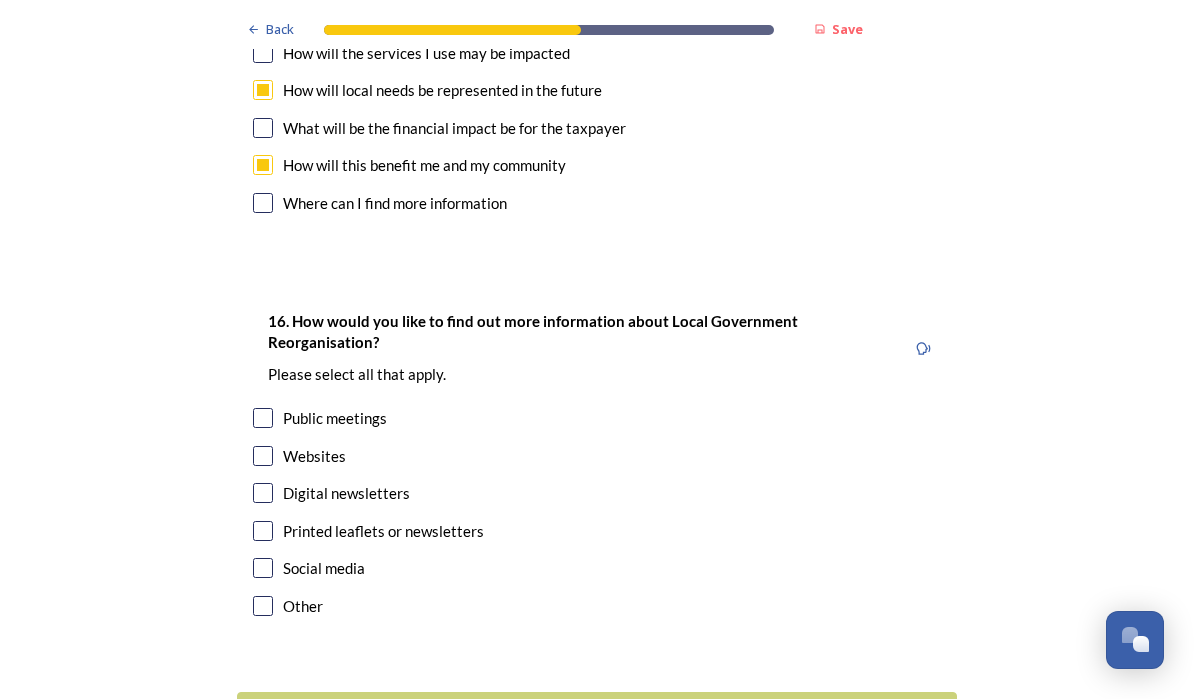 click at bounding box center [263, 456] 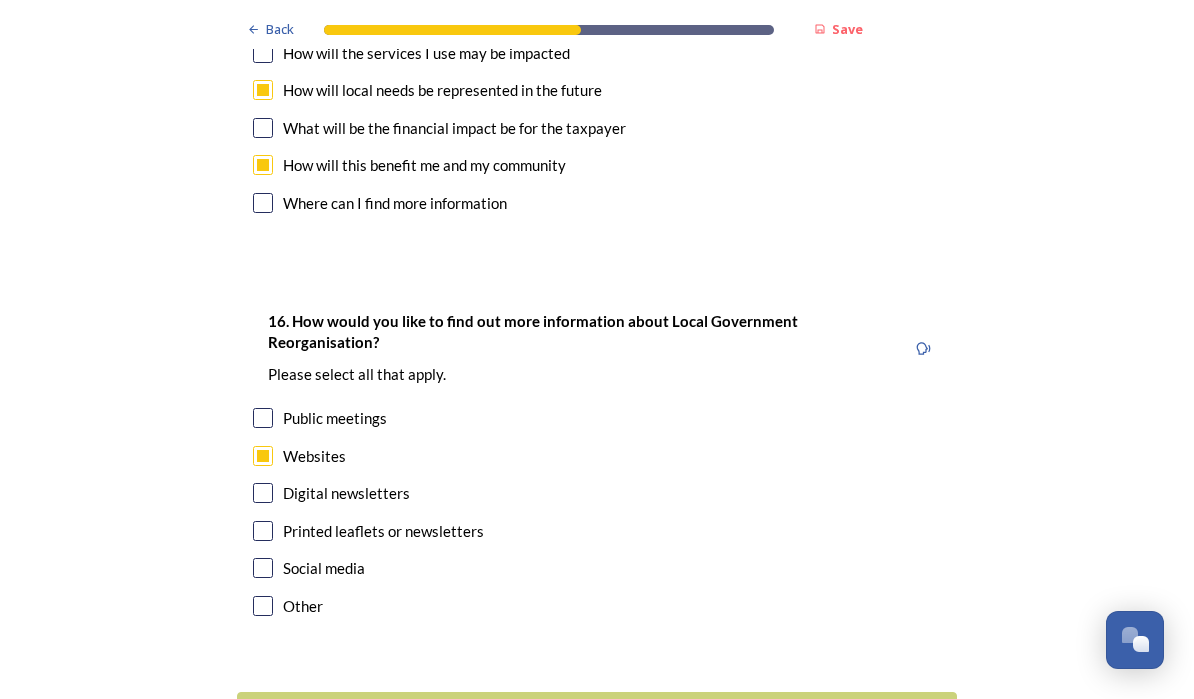 click at bounding box center [263, 493] 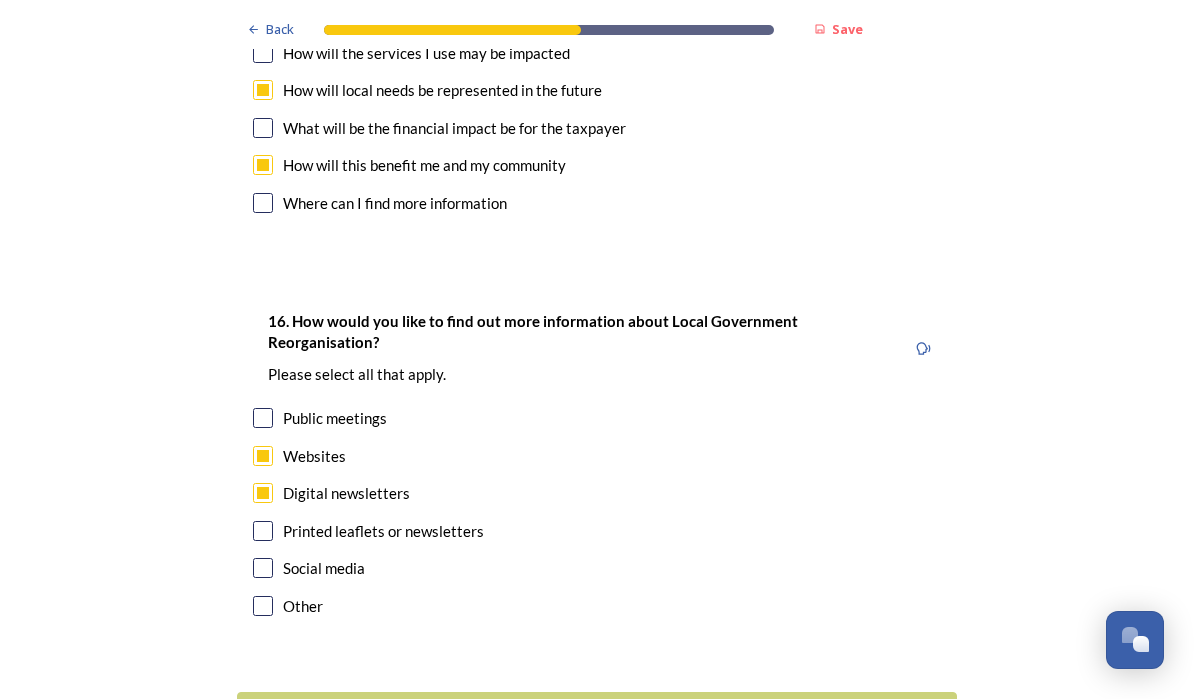 click at bounding box center (263, 568) 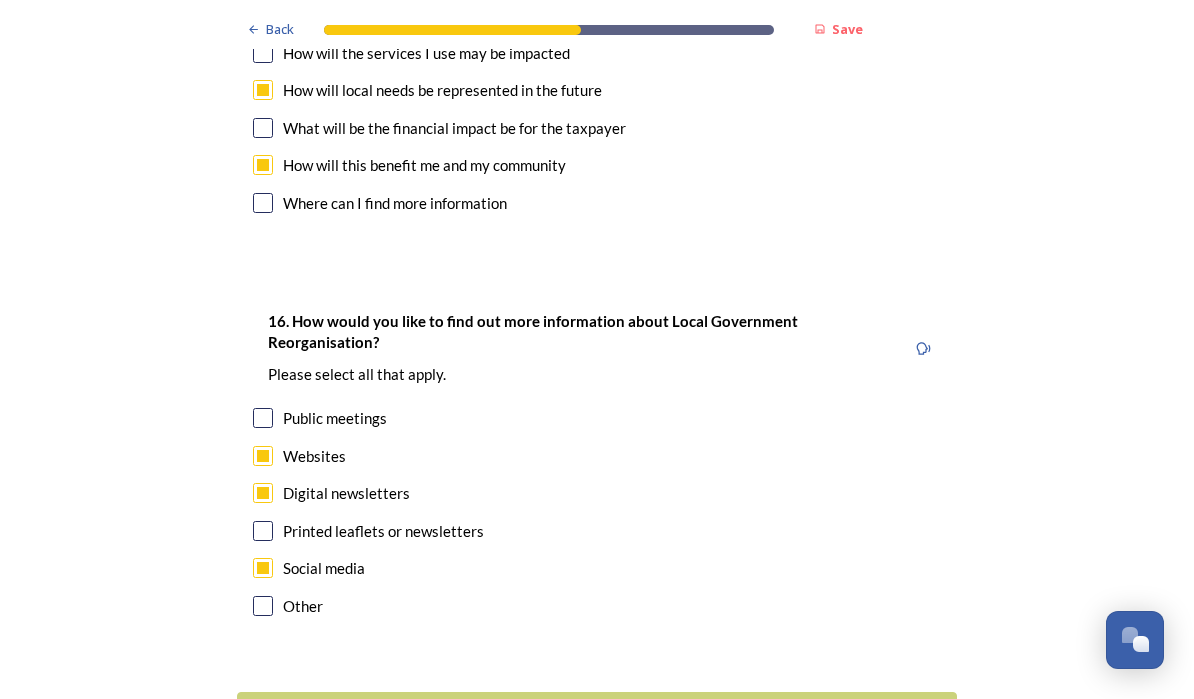 click on "Continue" at bounding box center [583, 716] 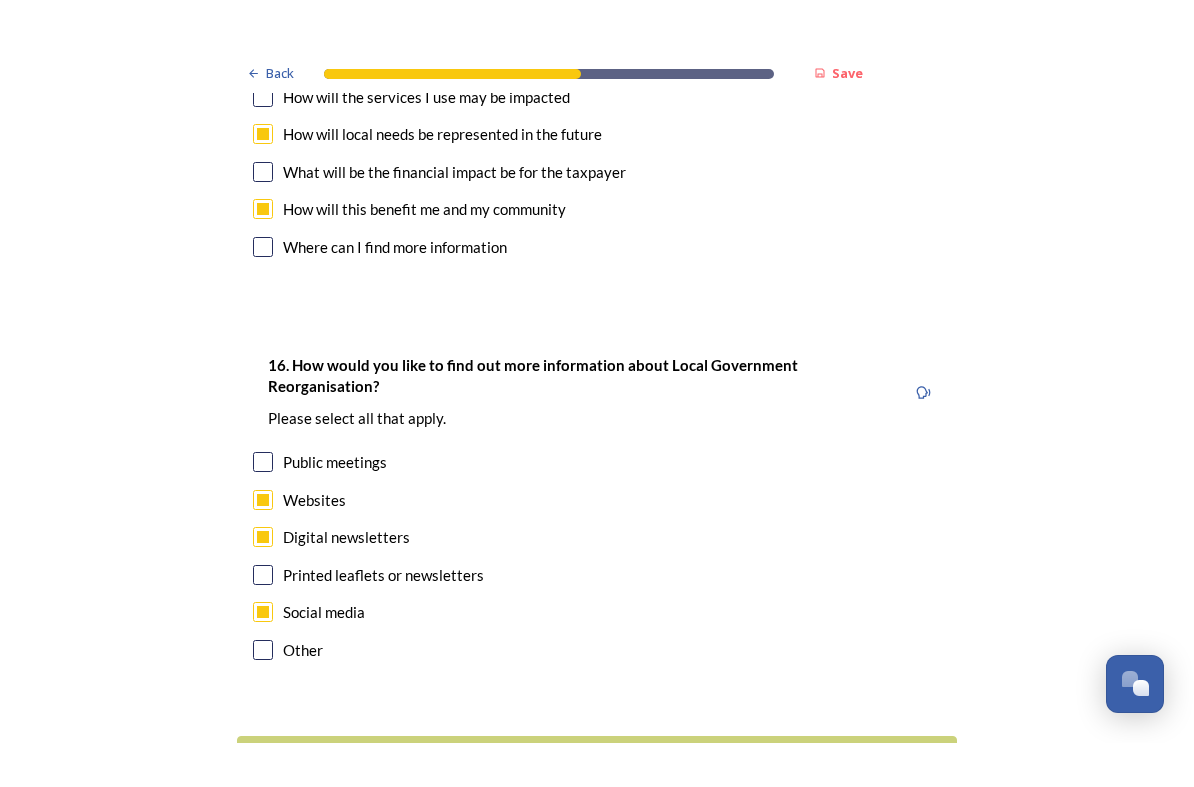 scroll, scrollTop: 0, scrollLeft: 0, axis: both 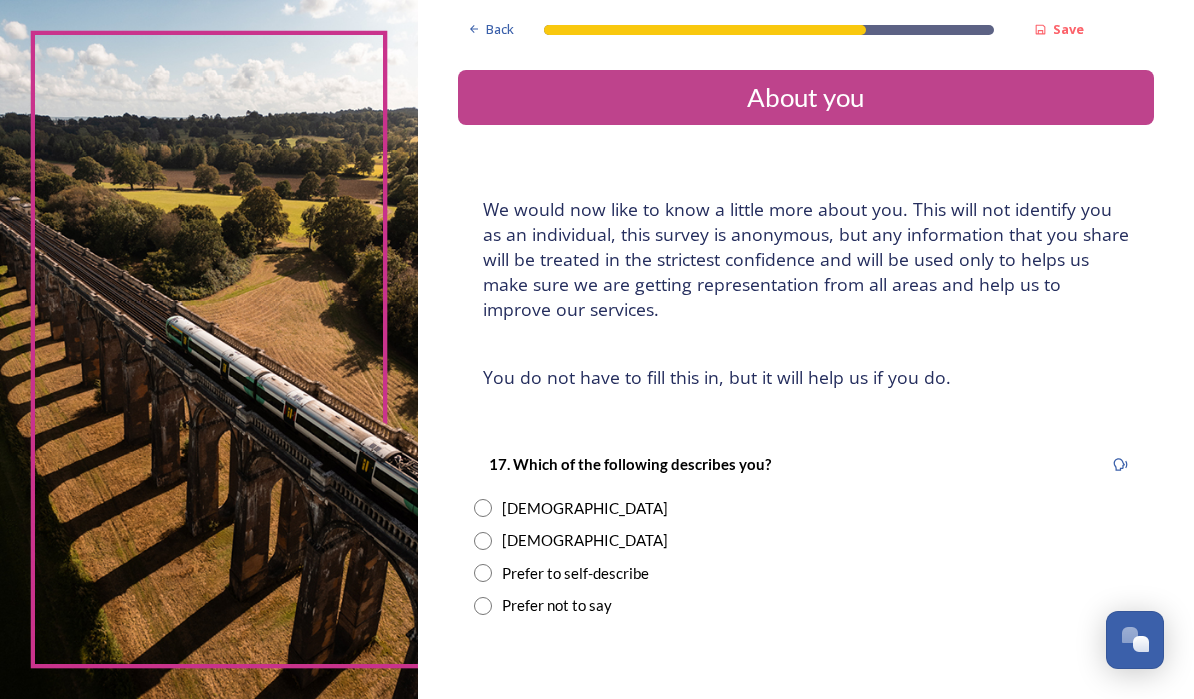 click at bounding box center (483, 541) 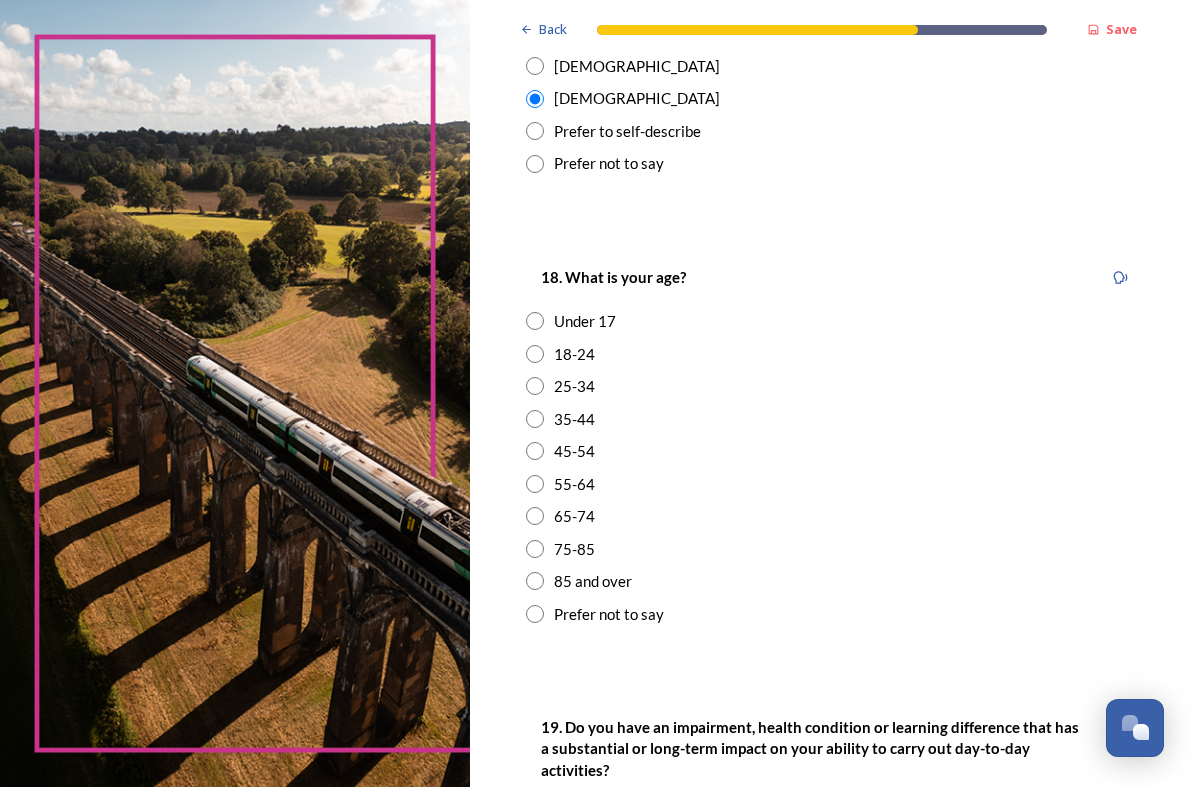 scroll, scrollTop: 442, scrollLeft: 0, axis: vertical 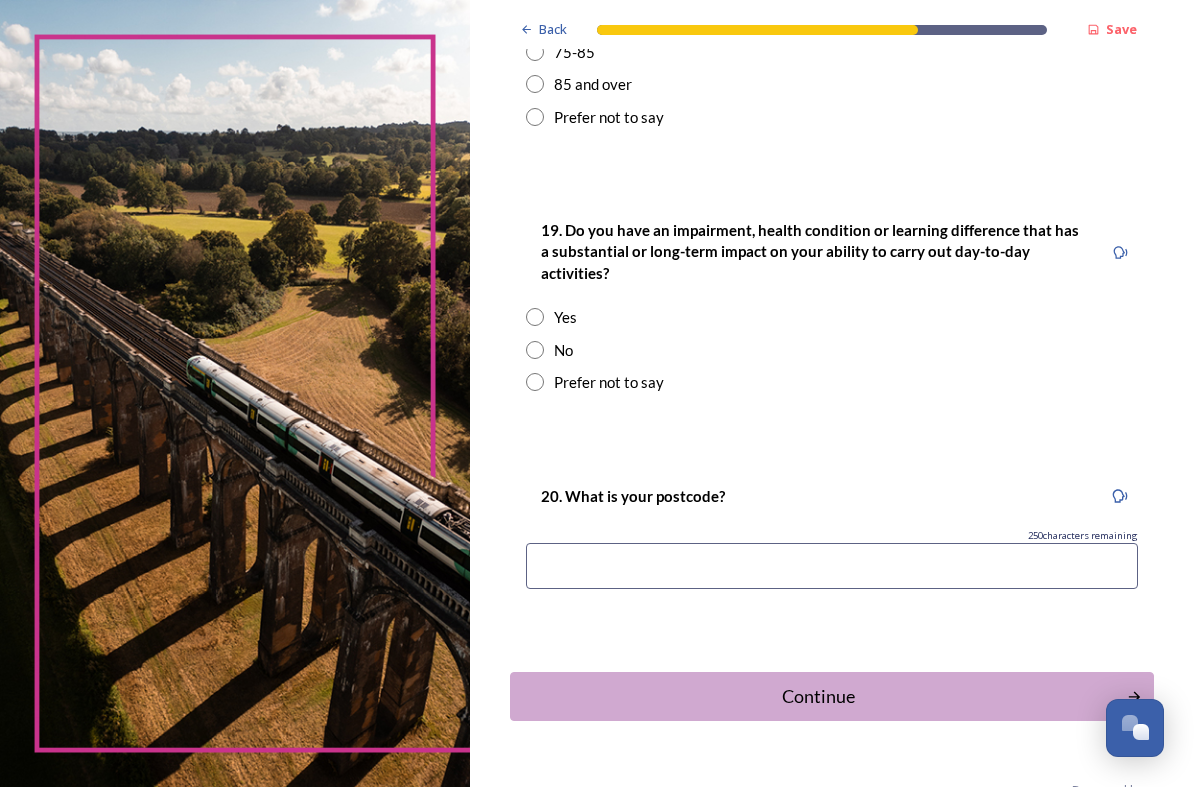 click at bounding box center (535, 350) 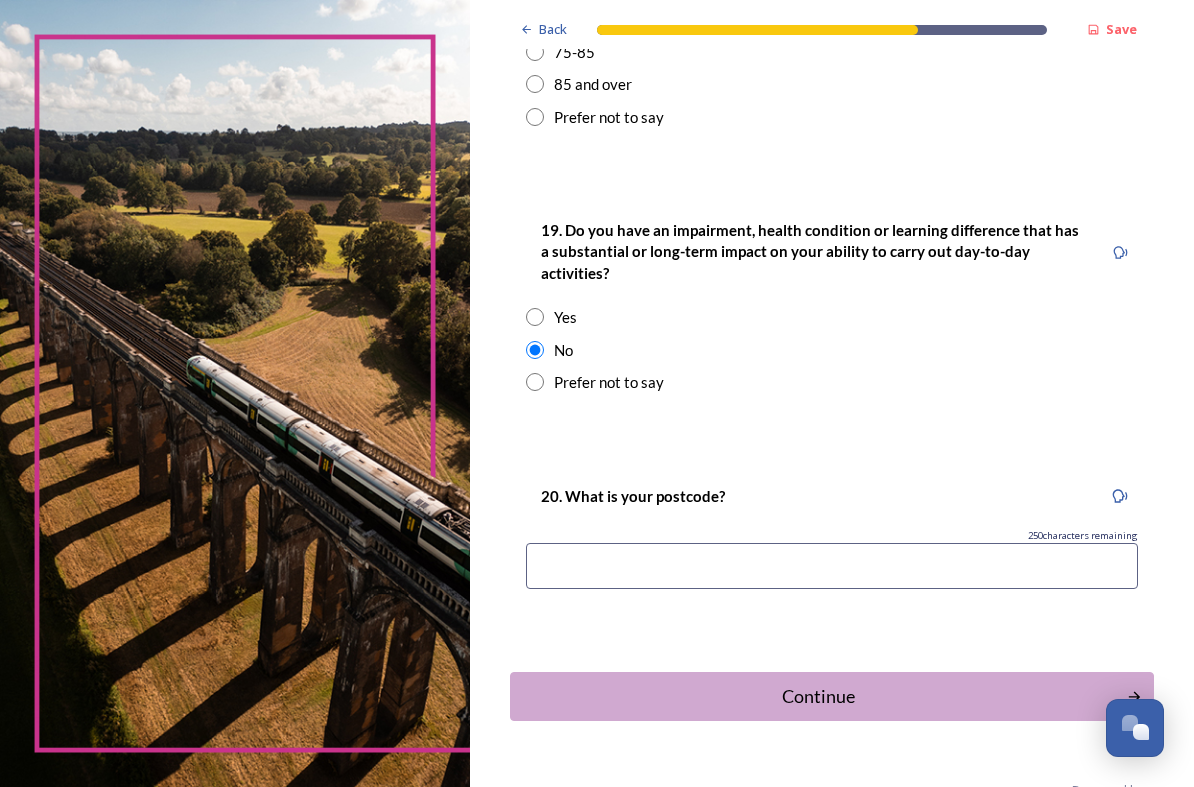 click at bounding box center (832, 566) 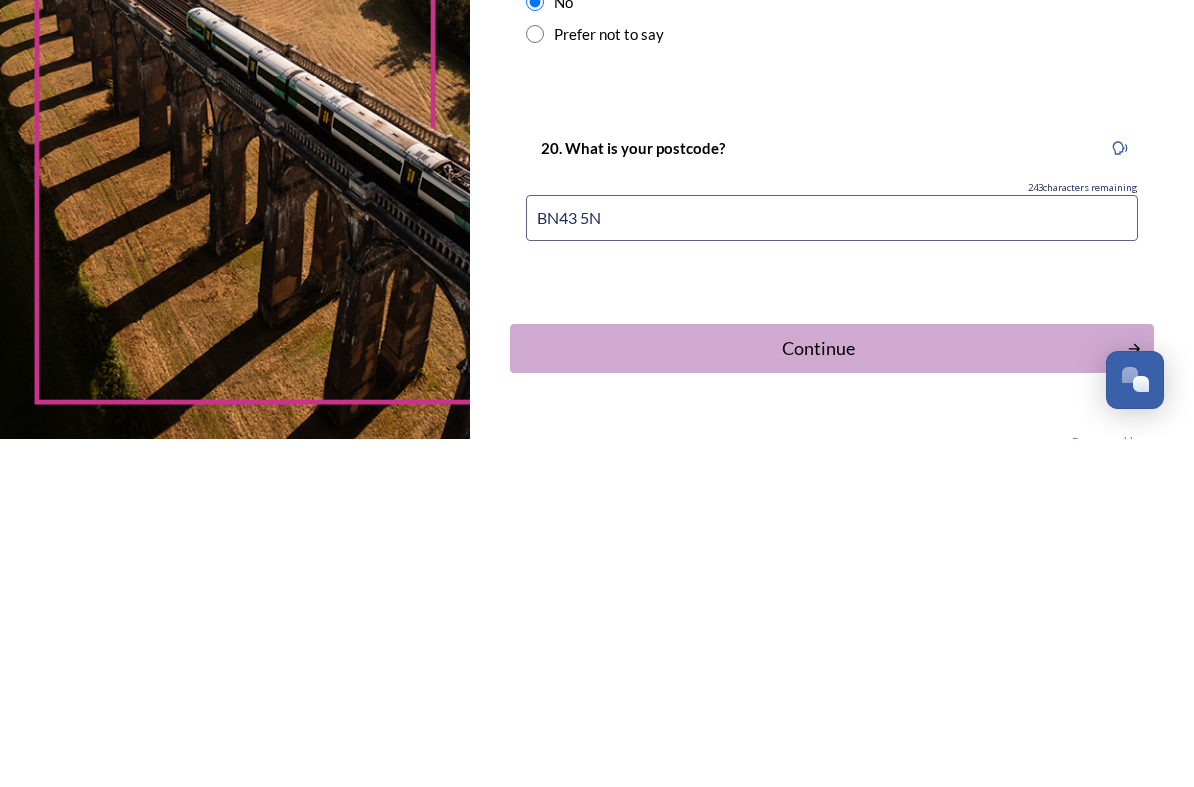 type on "BN43 5NE" 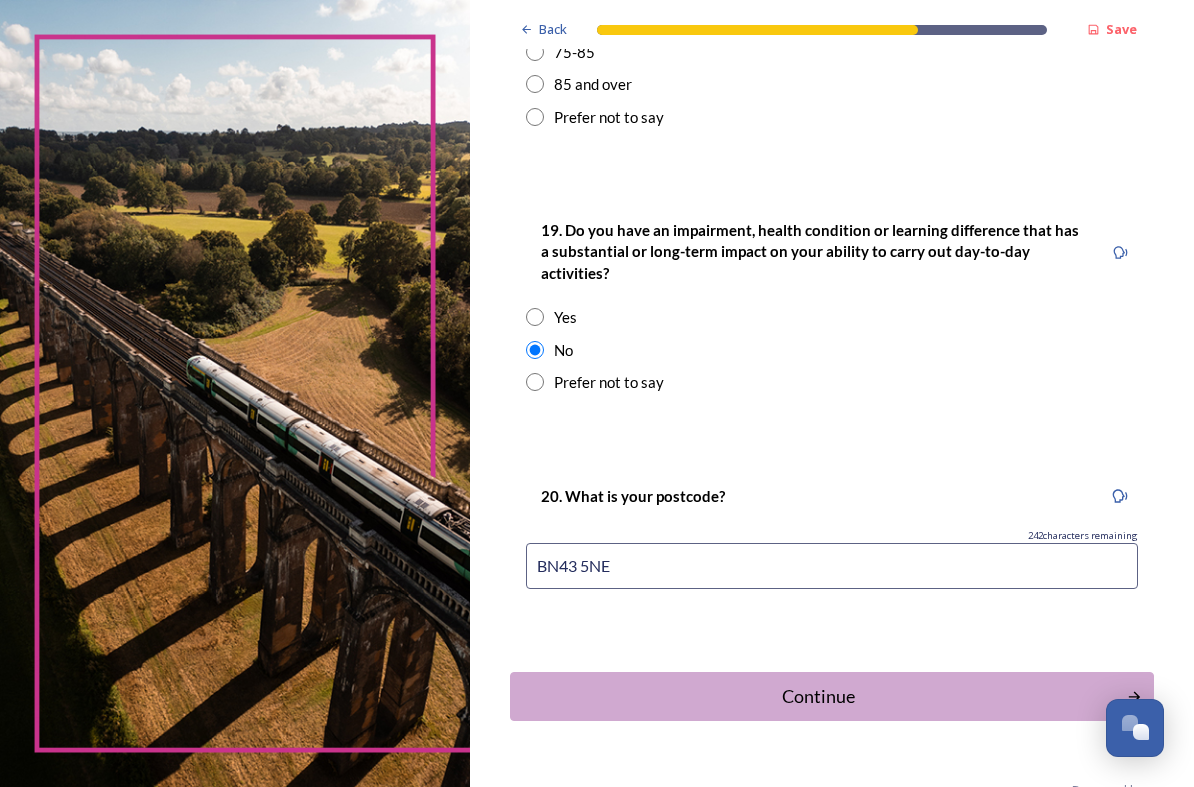 click on "Continue" at bounding box center (818, 696) 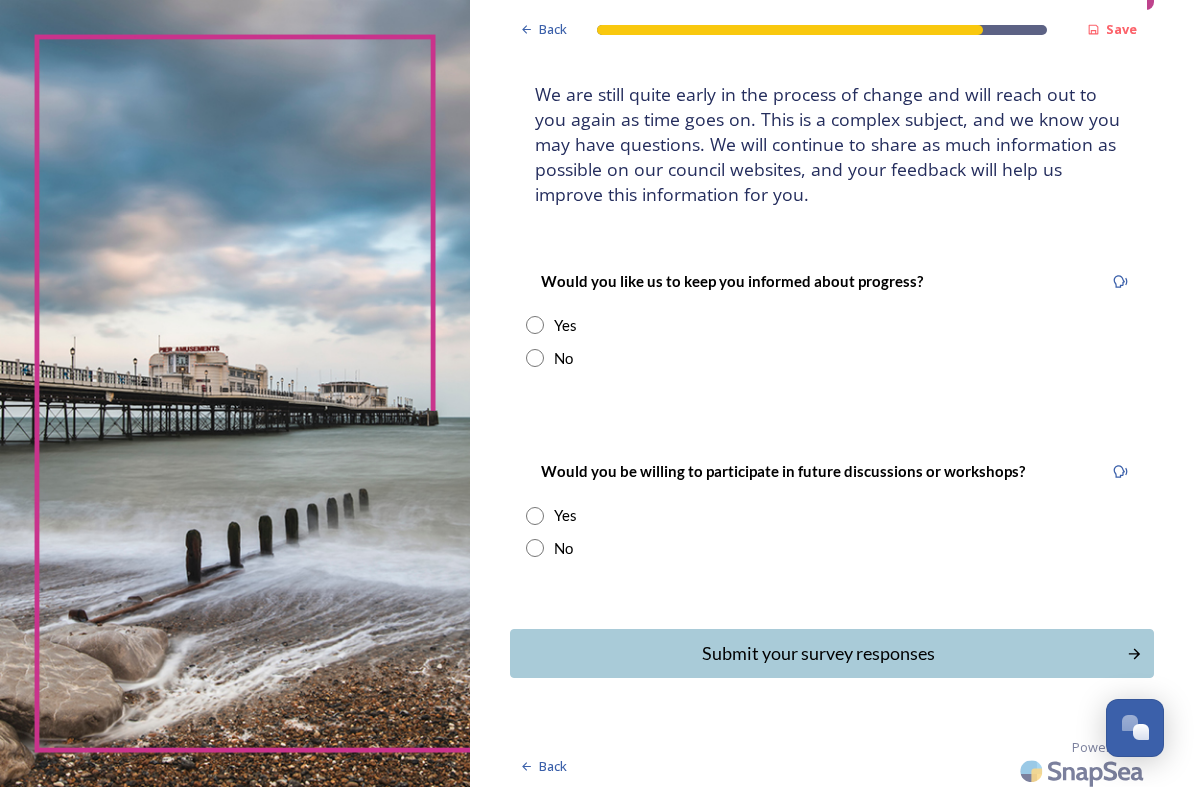 scroll, scrollTop: 114, scrollLeft: 0, axis: vertical 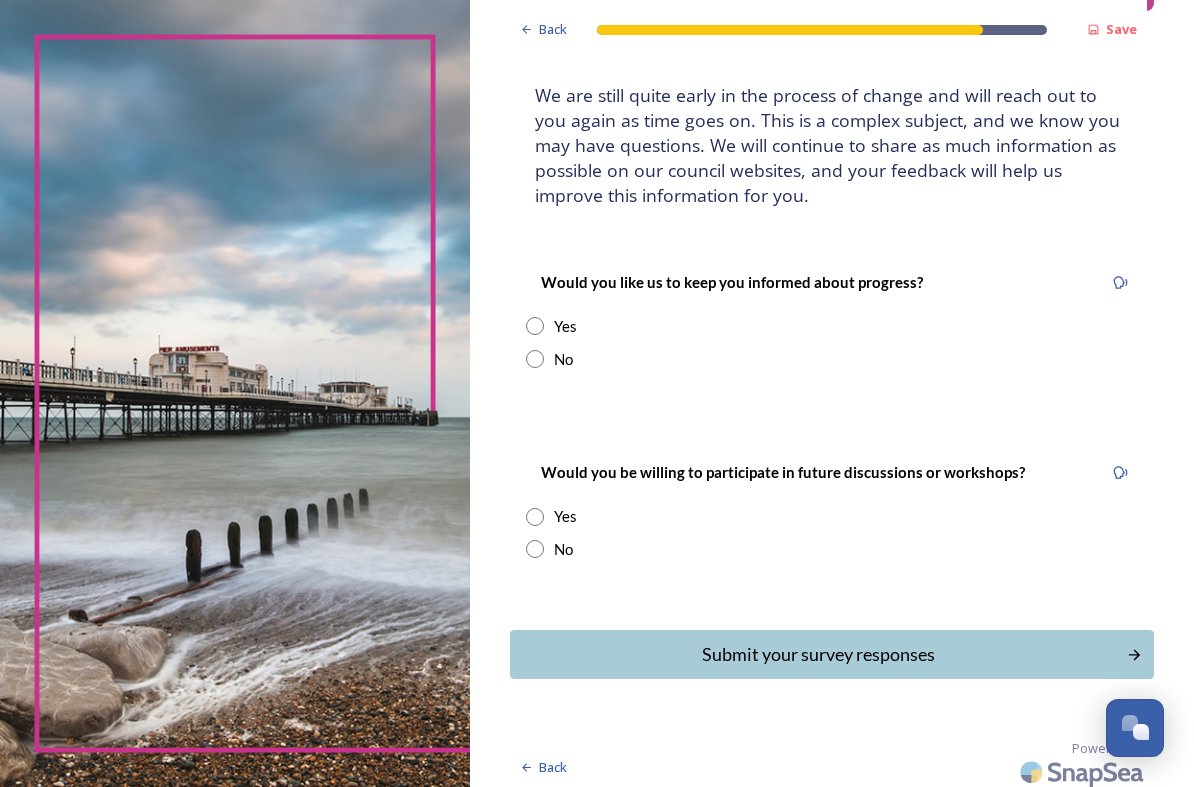 click at bounding box center (535, 326) 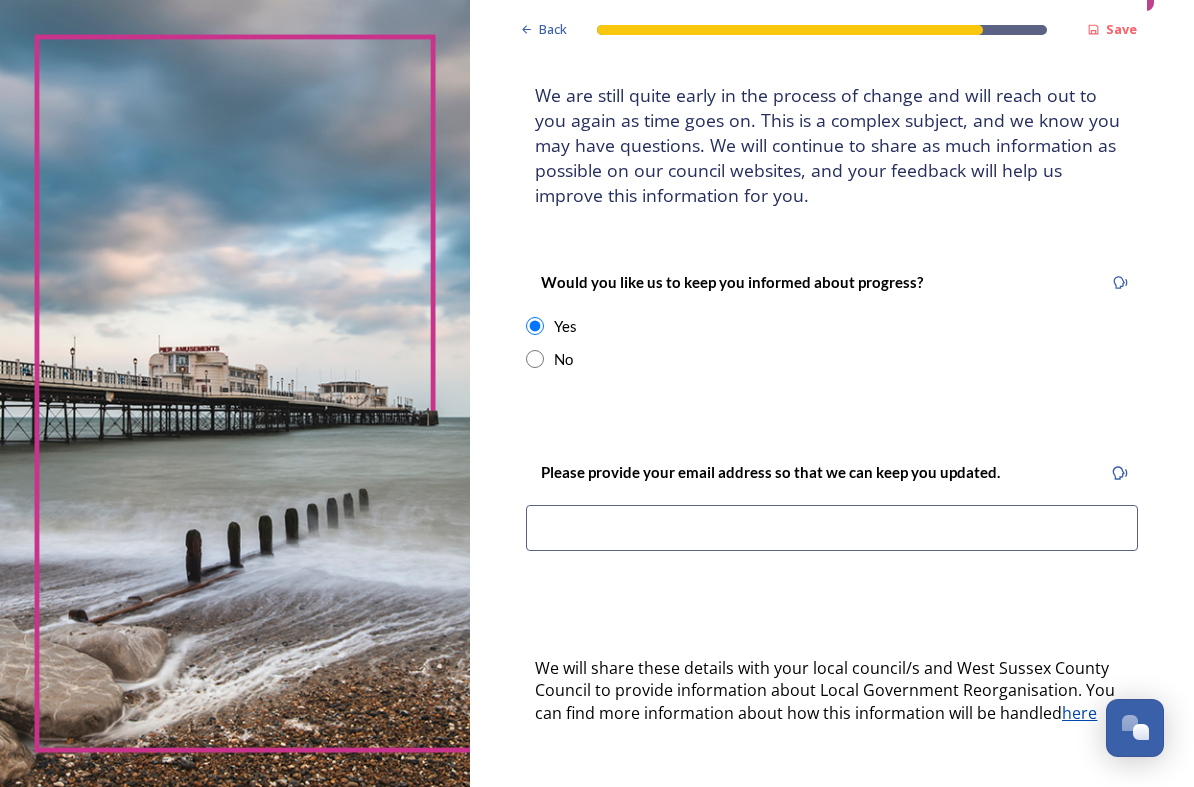 click at bounding box center [535, 359] 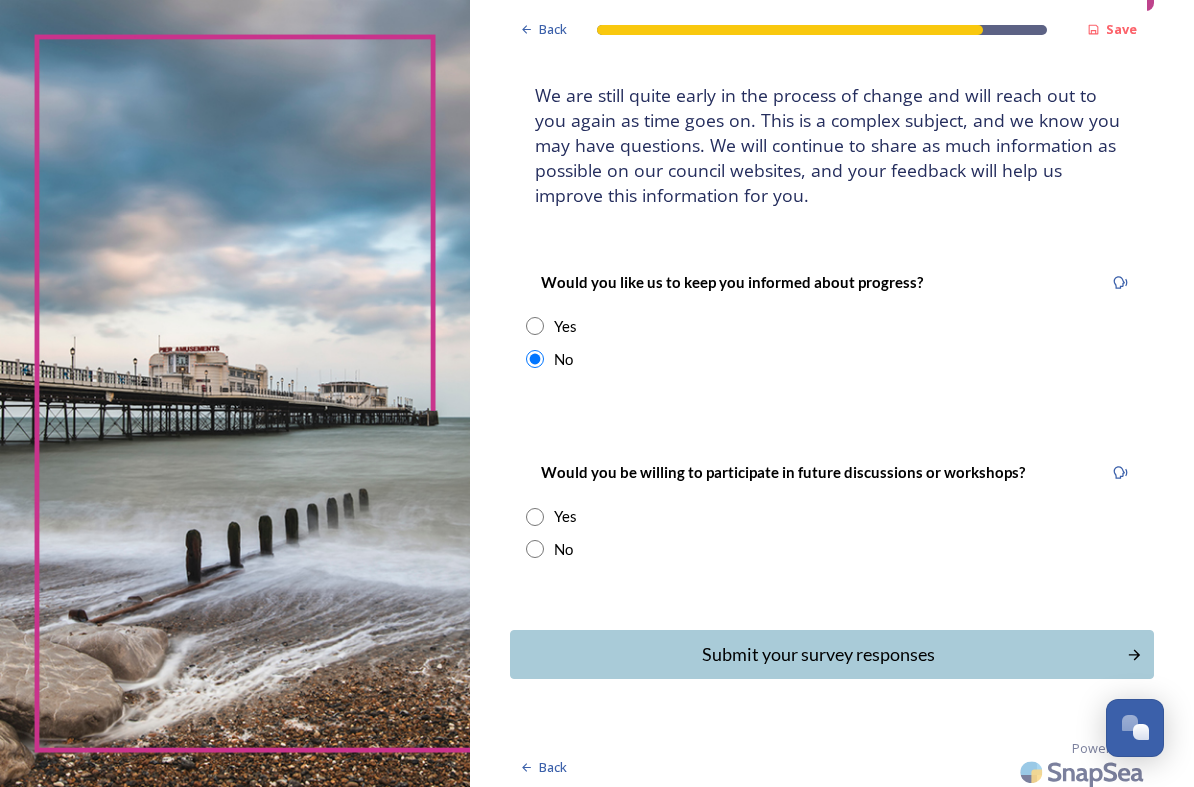 click at bounding box center [535, 517] 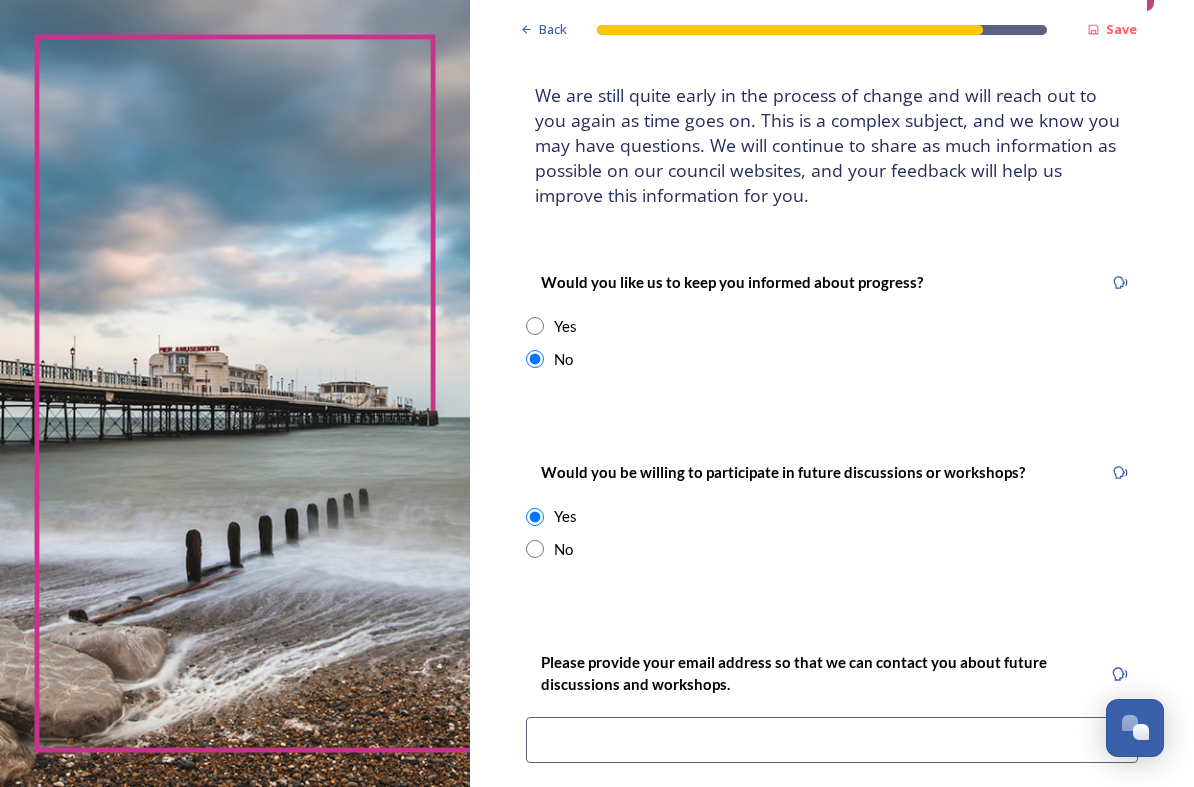 click at bounding box center (535, 549) 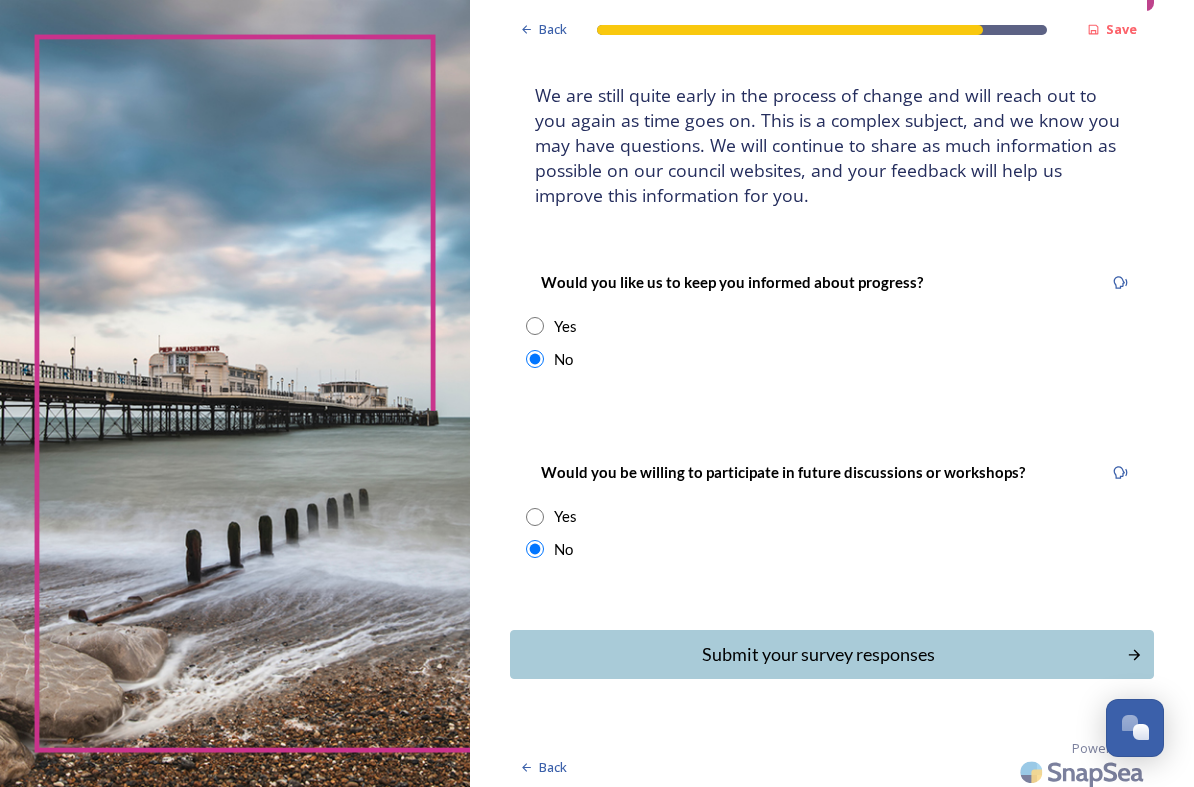 click on "Submit your survey responses" at bounding box center (818, 654) 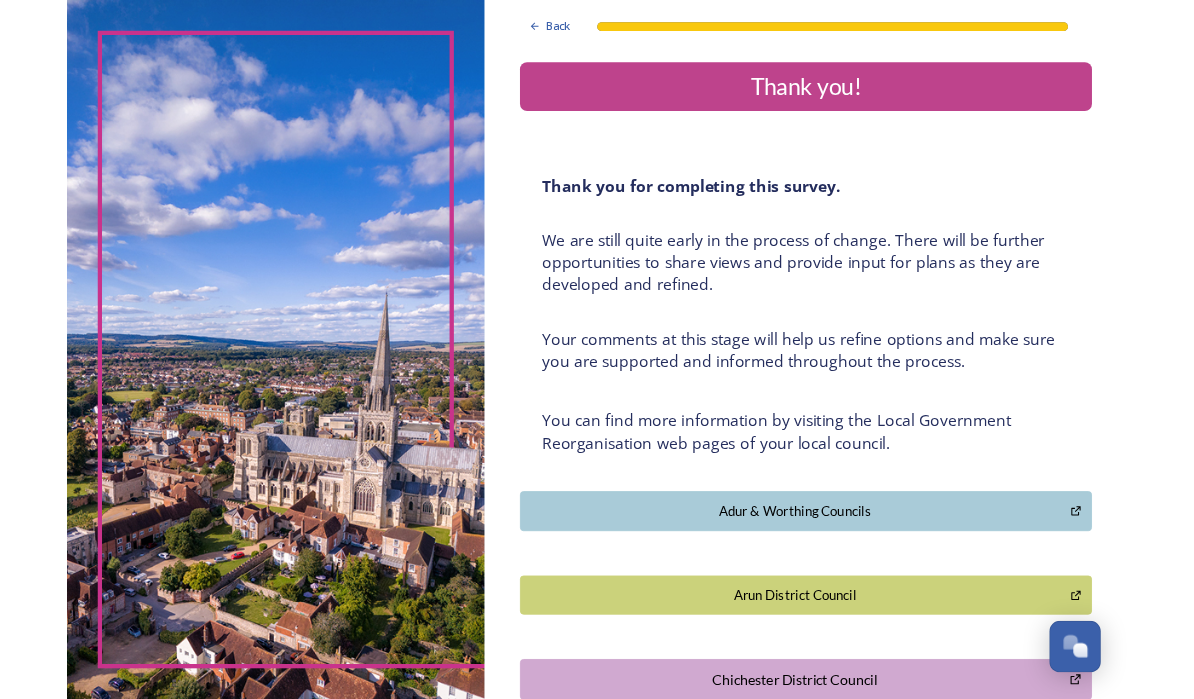 scroll, scrollTop: 0, scrollLeft: 0, axis: both 